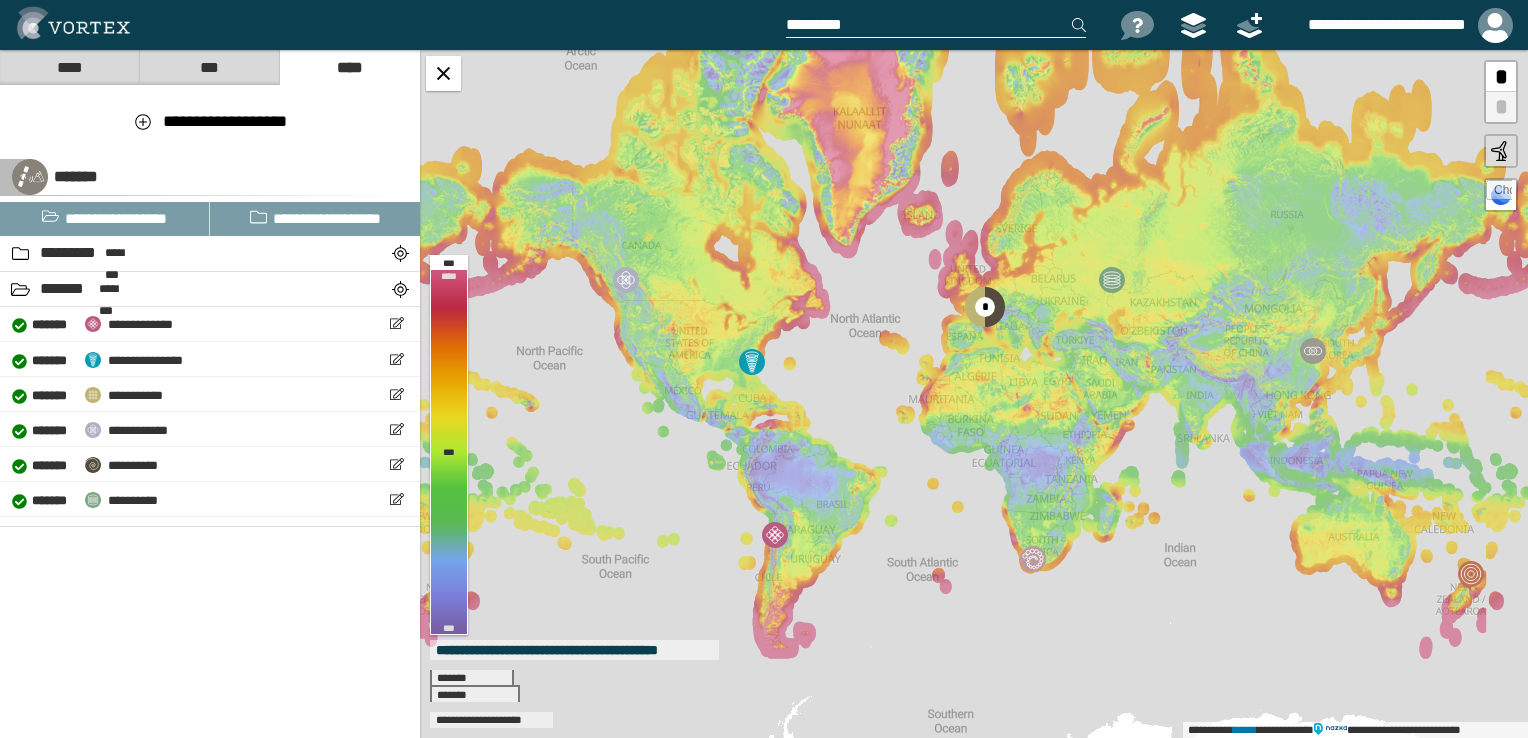 scroll, scrollTop: 0, scrollLeft: 0, axis: both 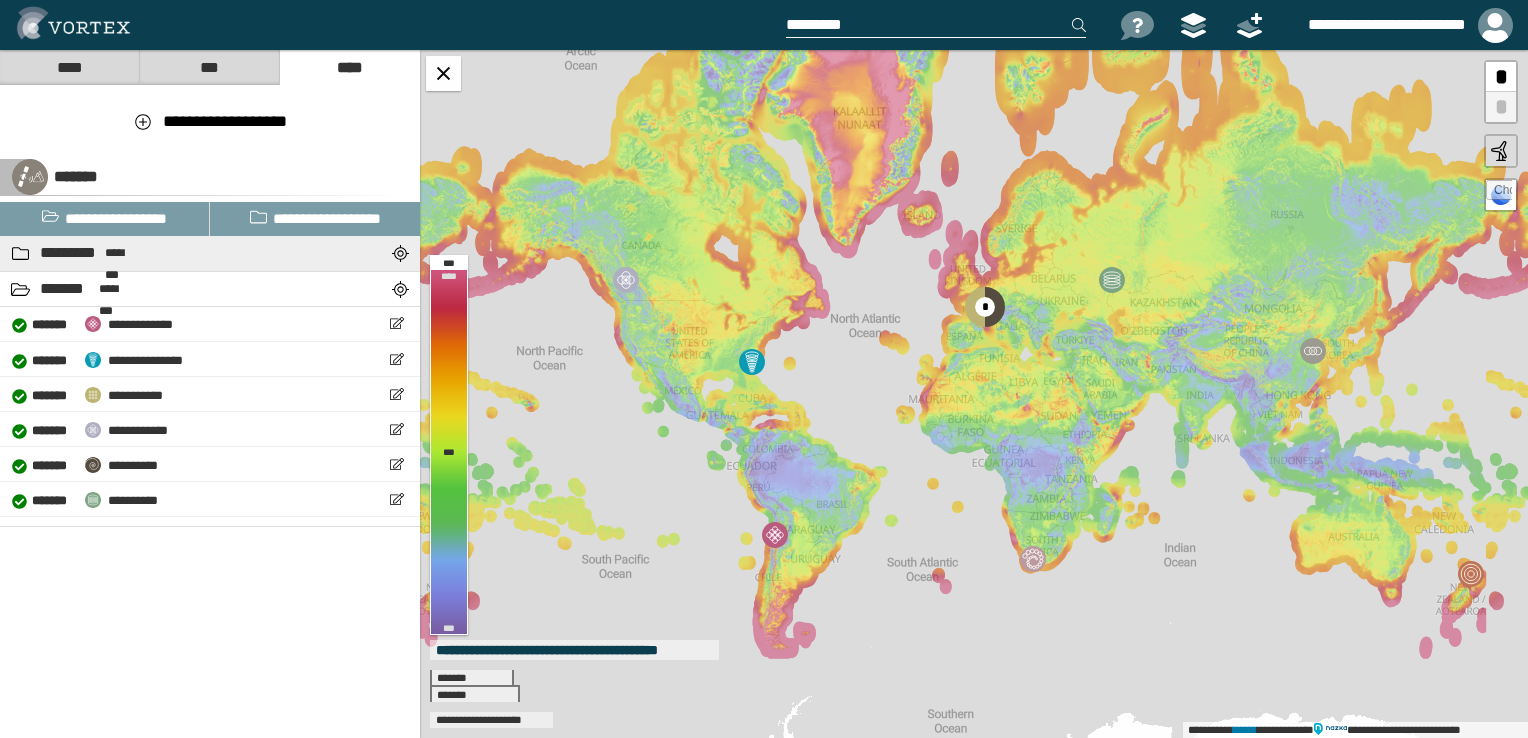 click on "********* ********" at bounding box center (165, 253) 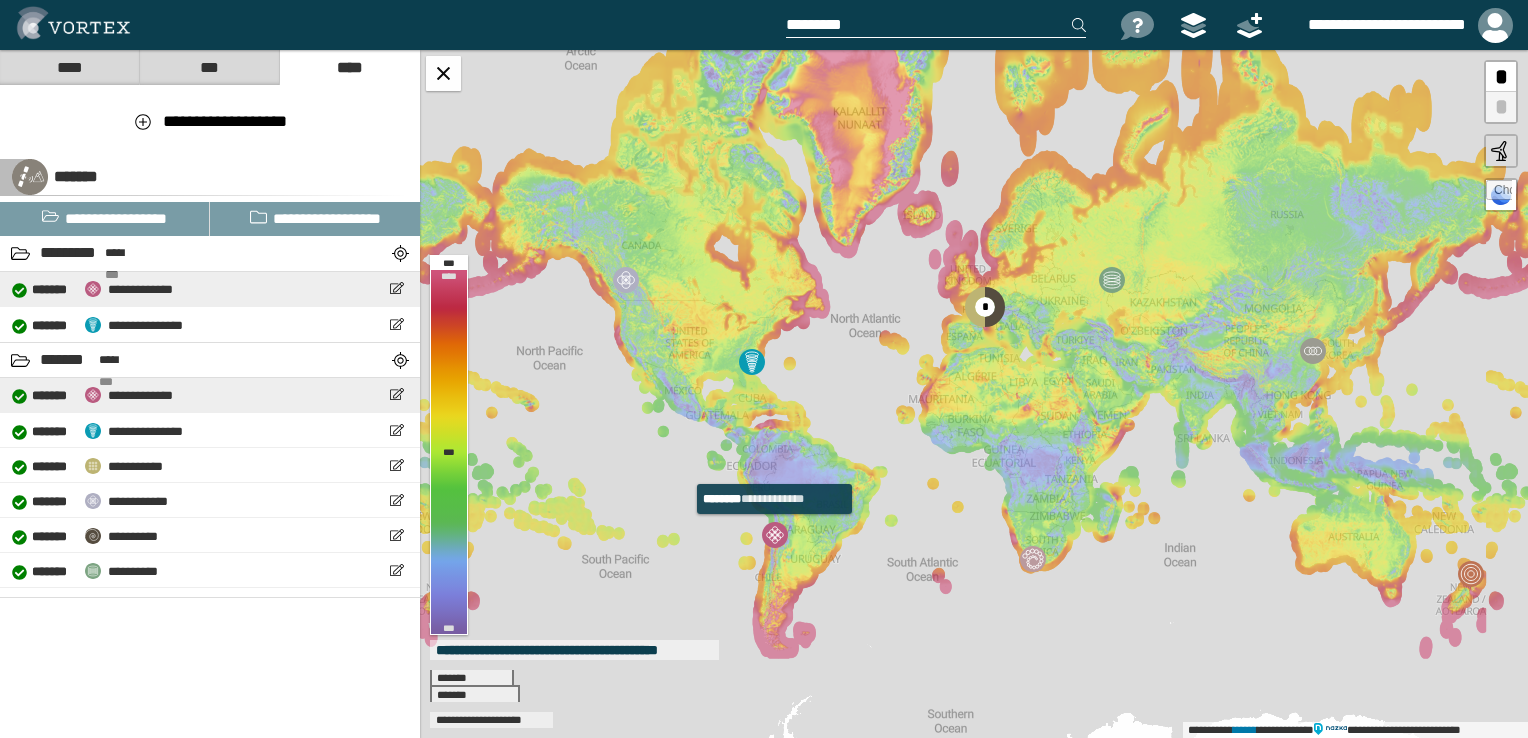 click on "**********" at bounding box center [210, 289] 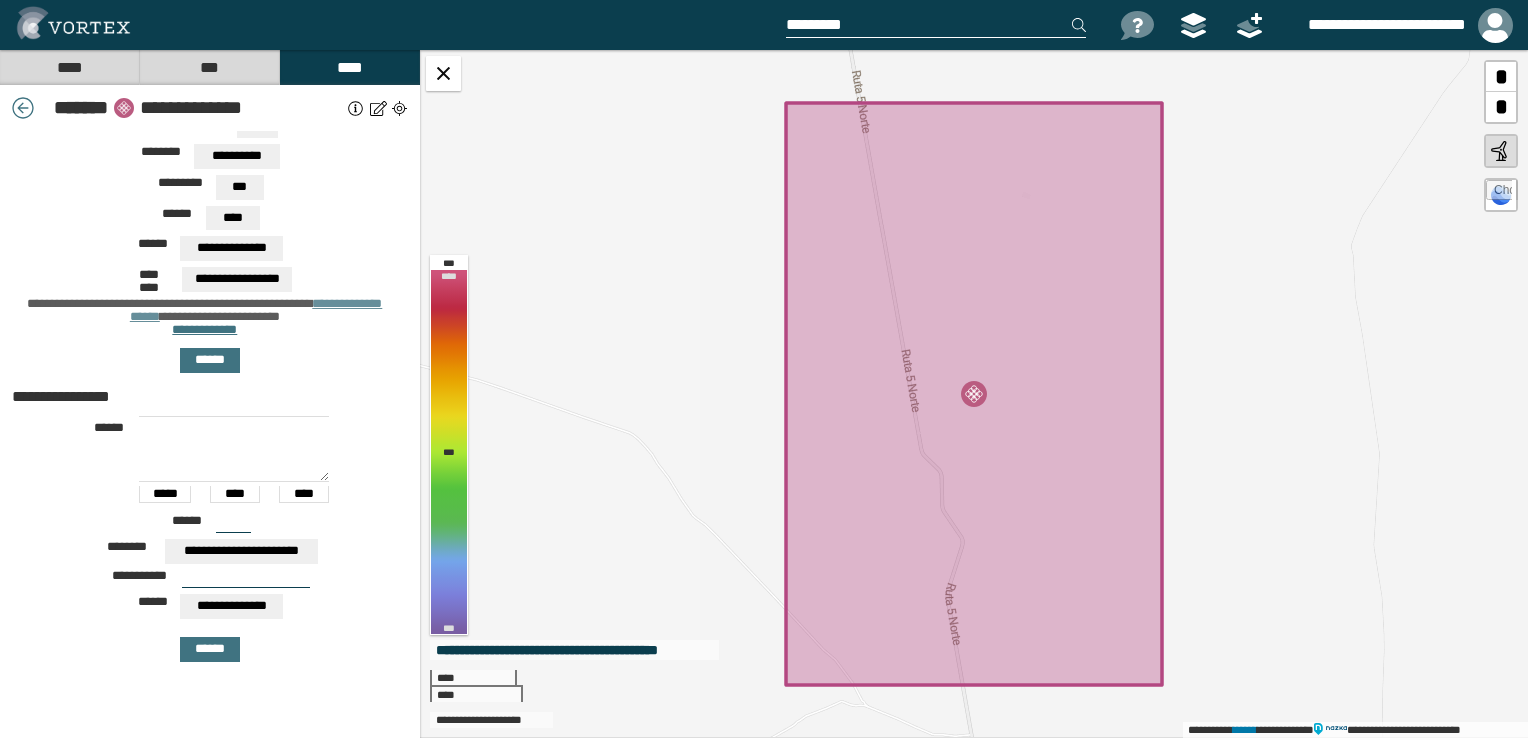 scroll, scrollTop: 142, scrollLeft: 0, axis: vertical 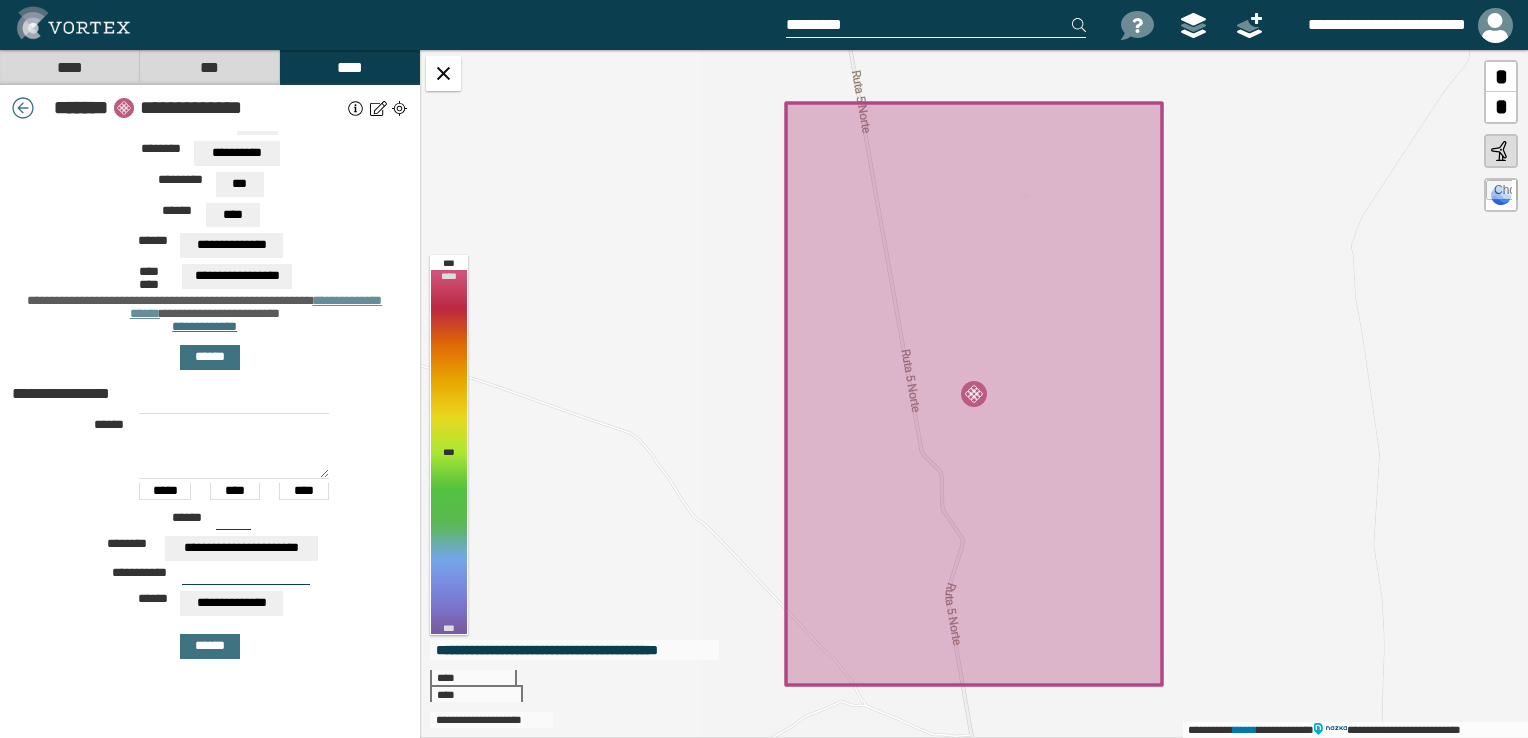 click at bounding box center (234, 446) 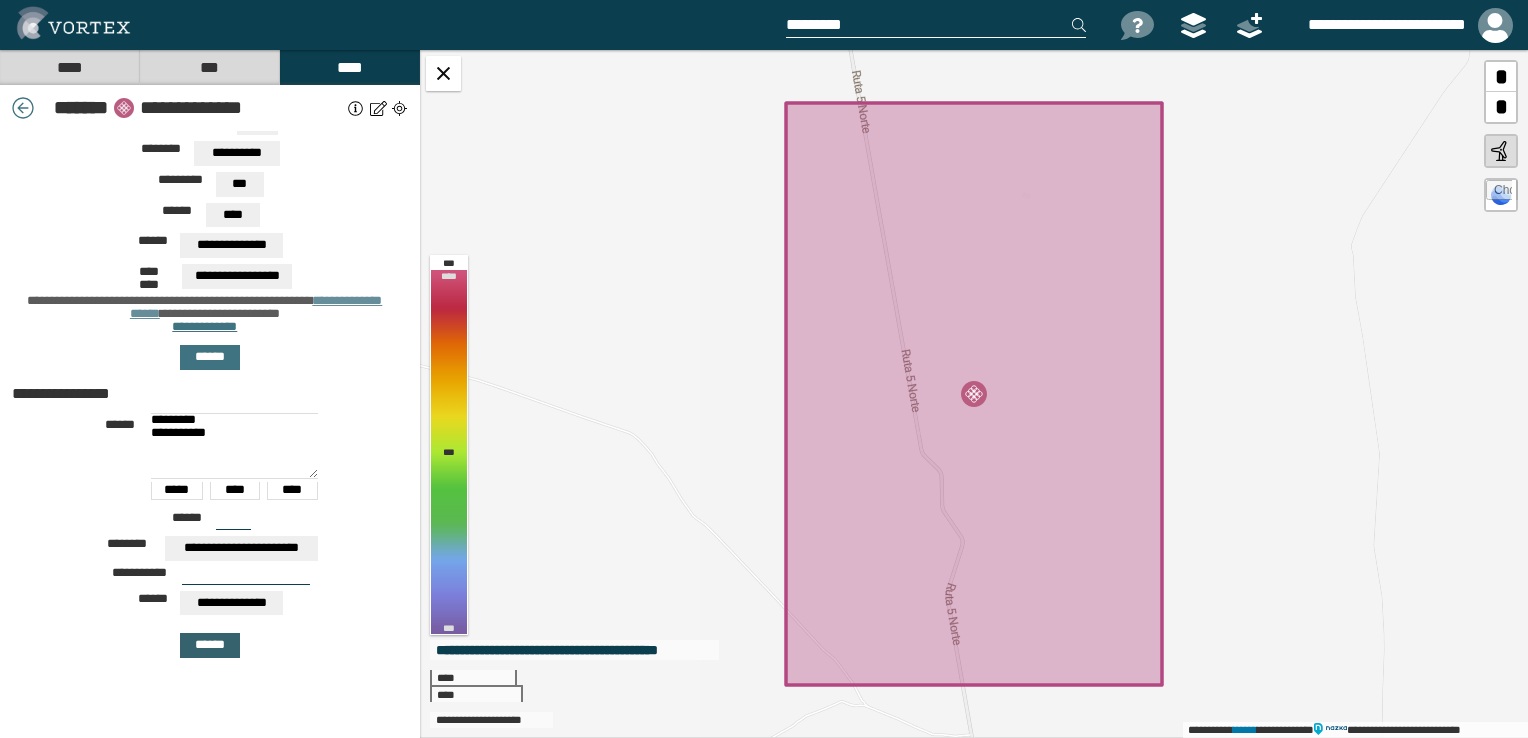 type on "**********" 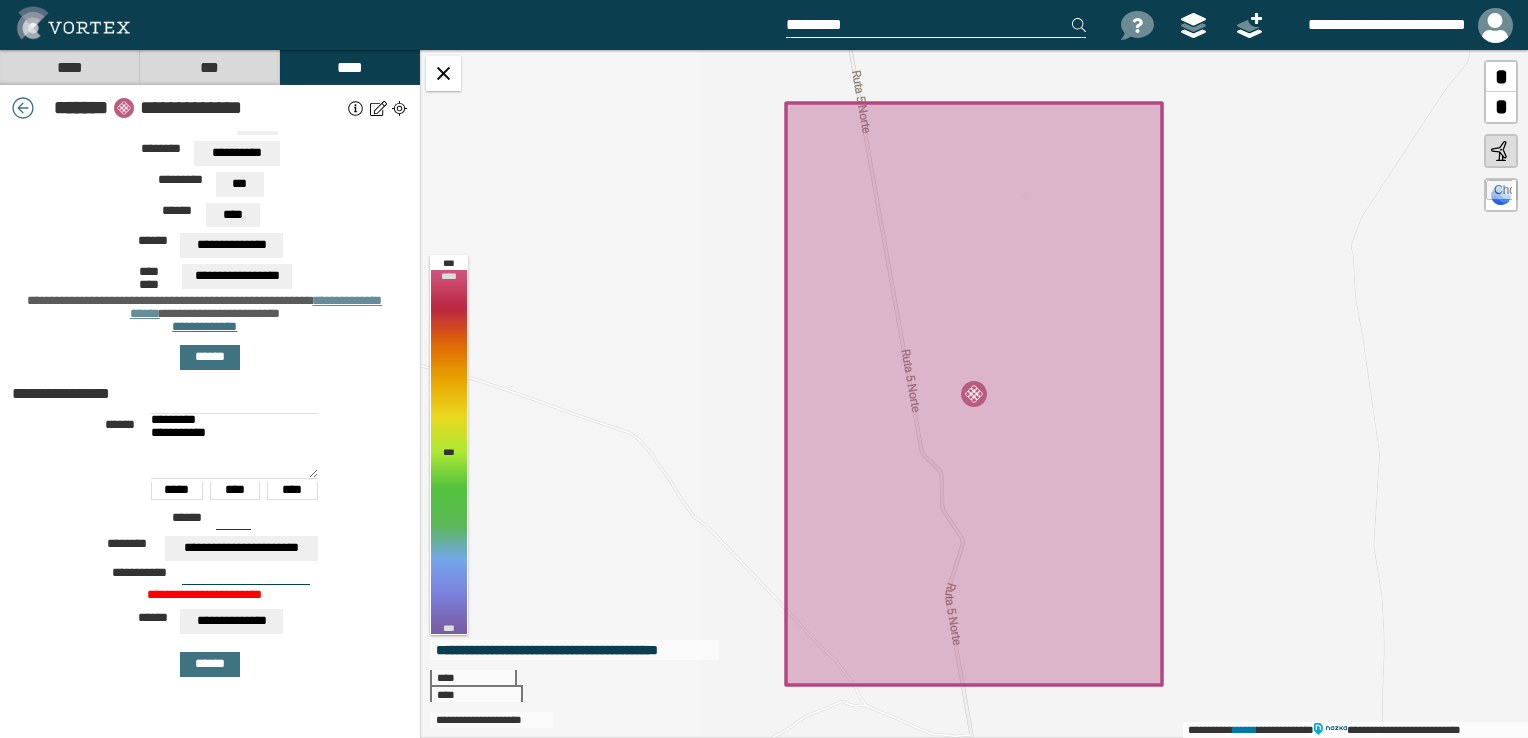 click at bounding box center (246, 577) 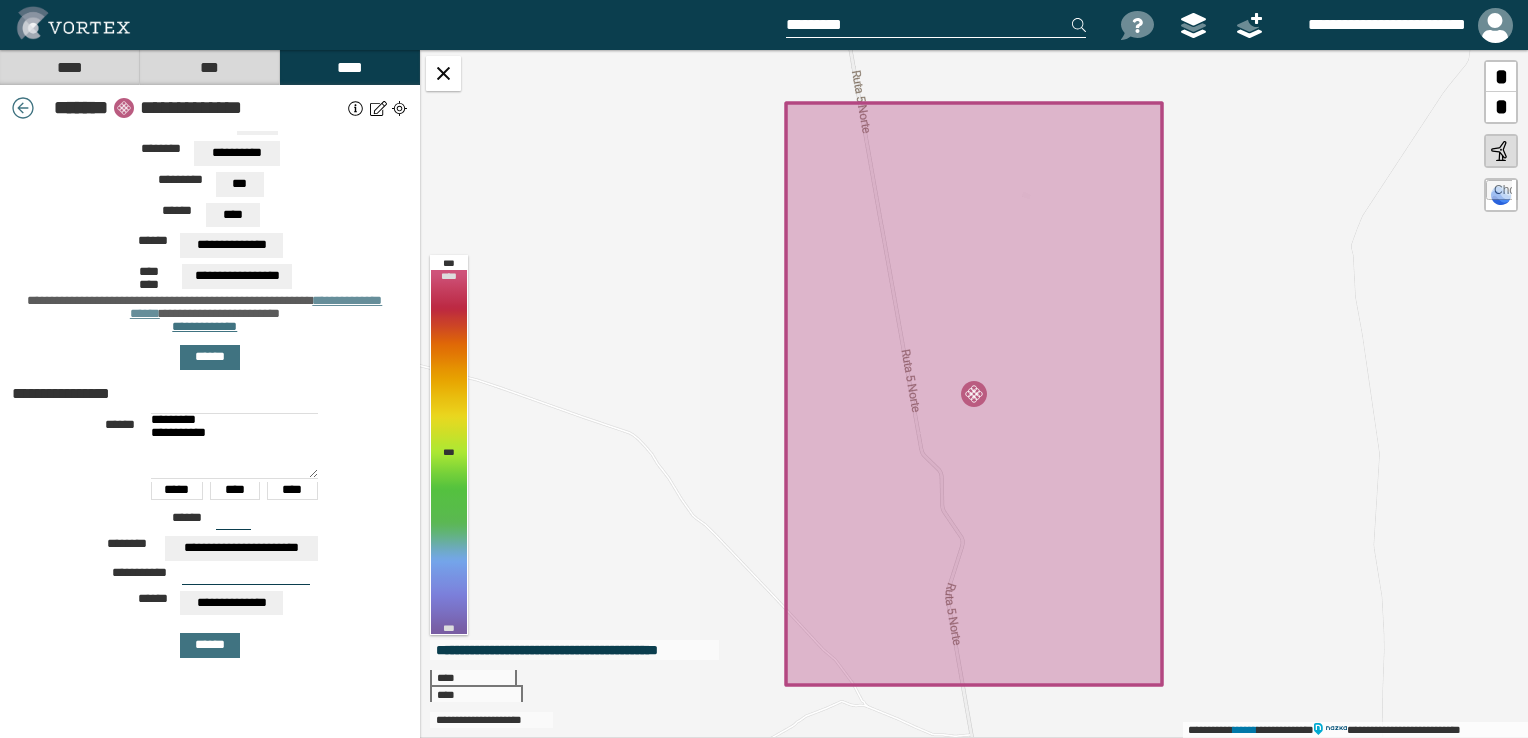 type on "**********" 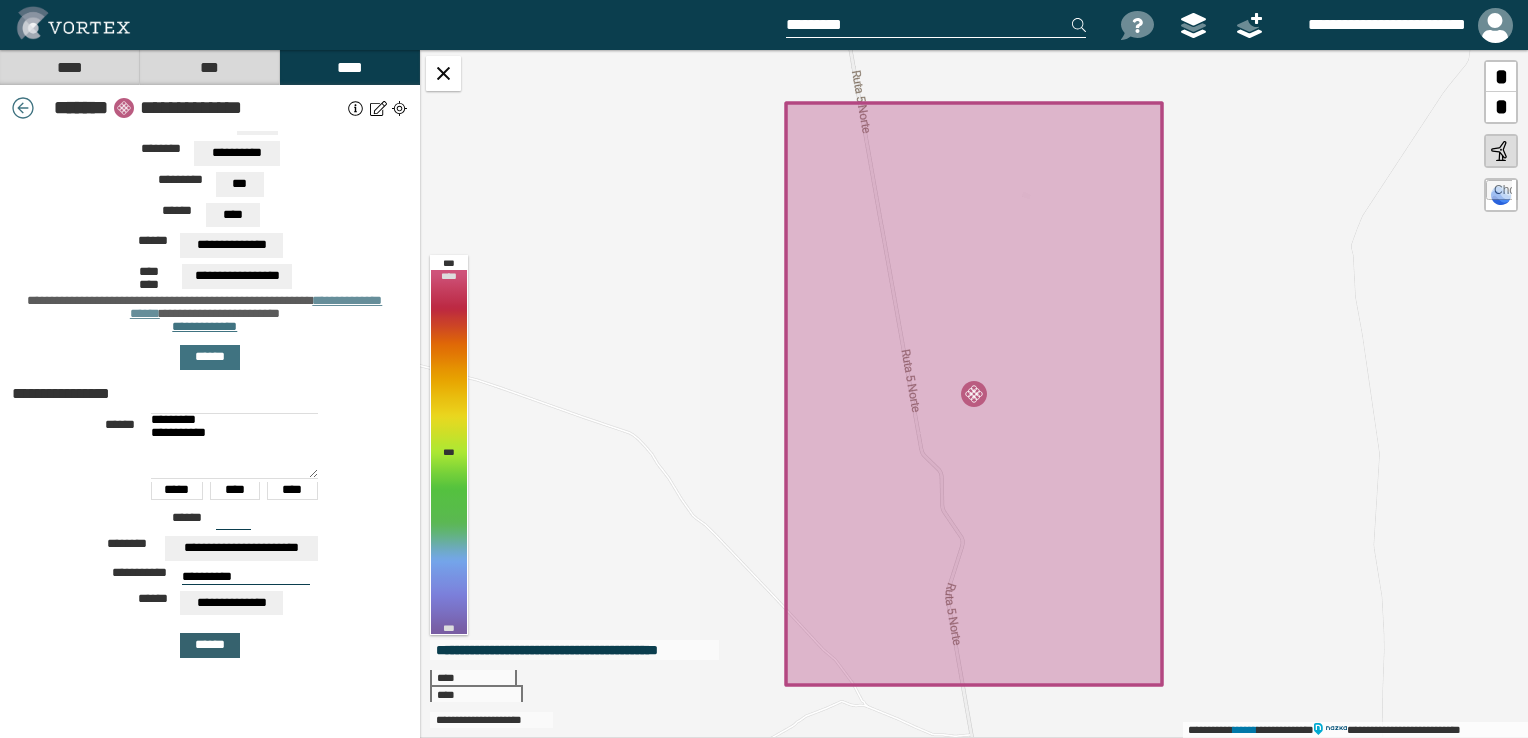 click on "******" at bounding box center (210, 645) 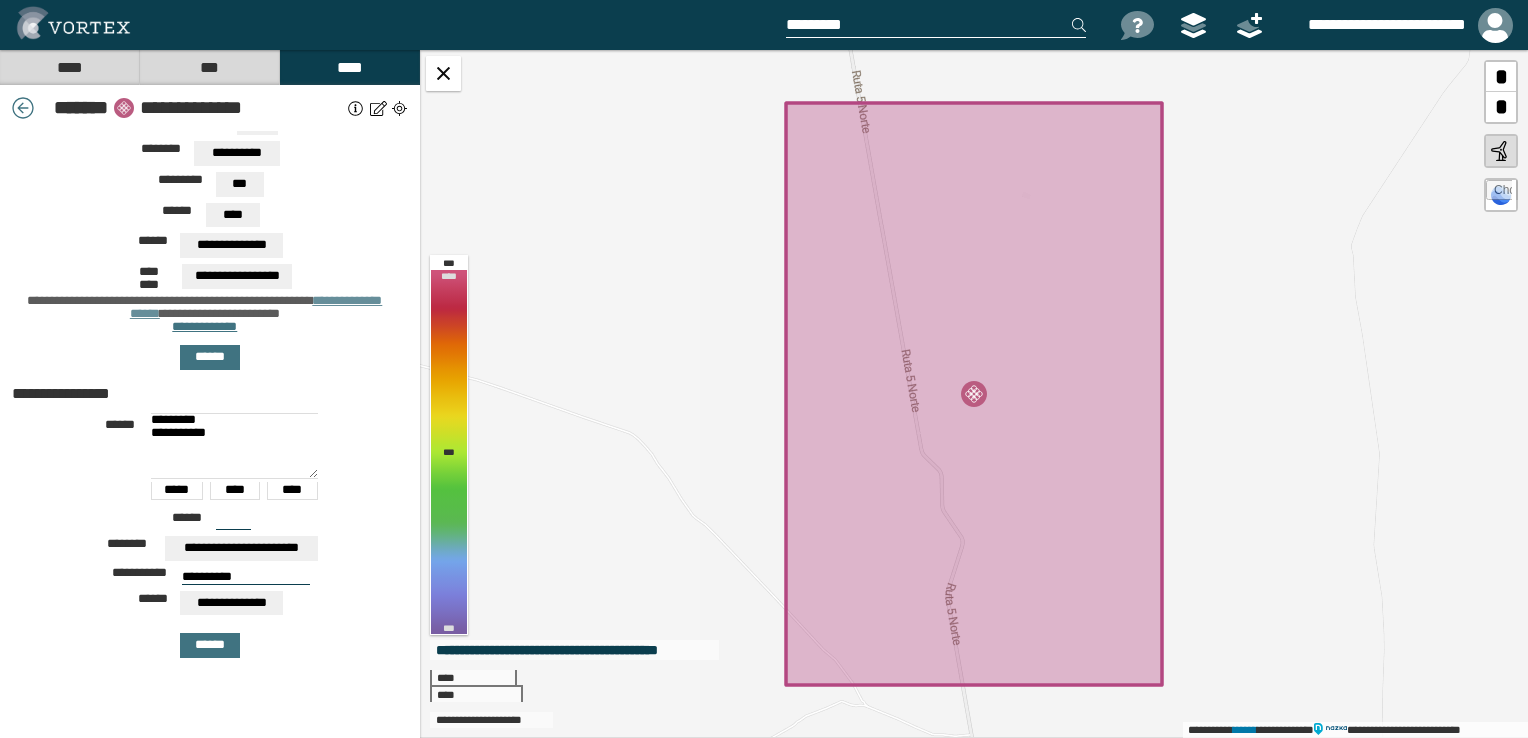drag, startPoint x: 192, startPoint y: 421, endPoint x: 199, endPoint y: 449, distance: 28.86174 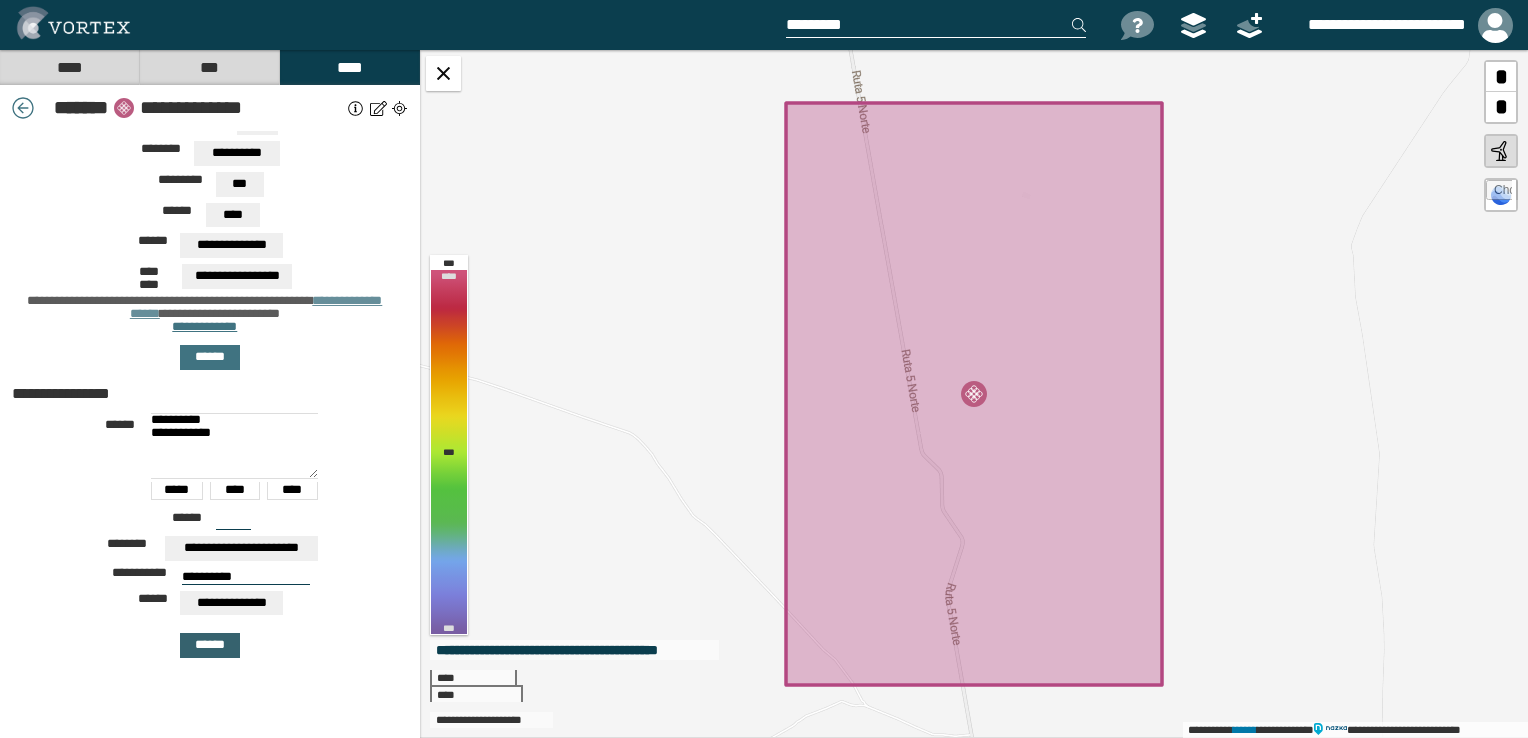 type on "**********" 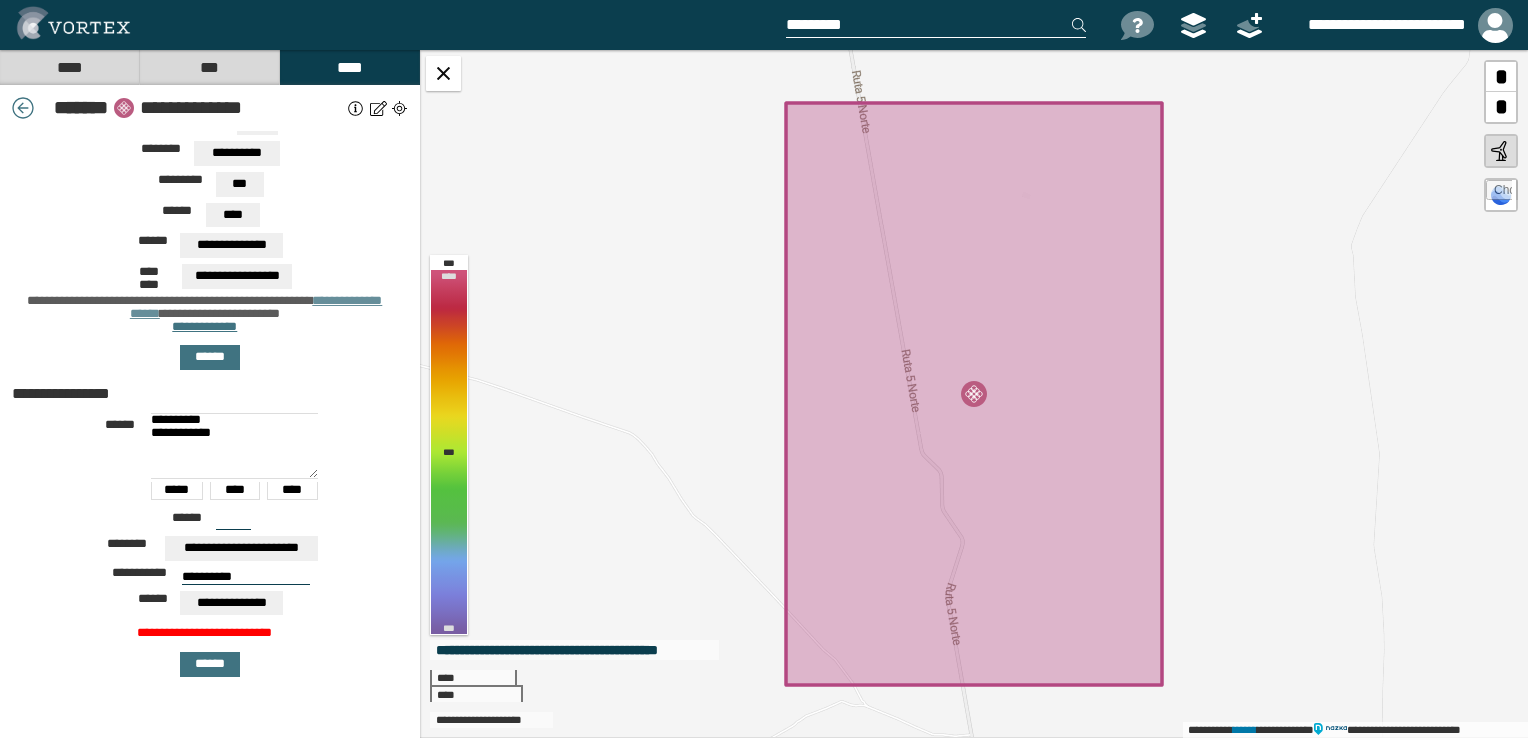 click on "**********" at bounding box center [231, 603] 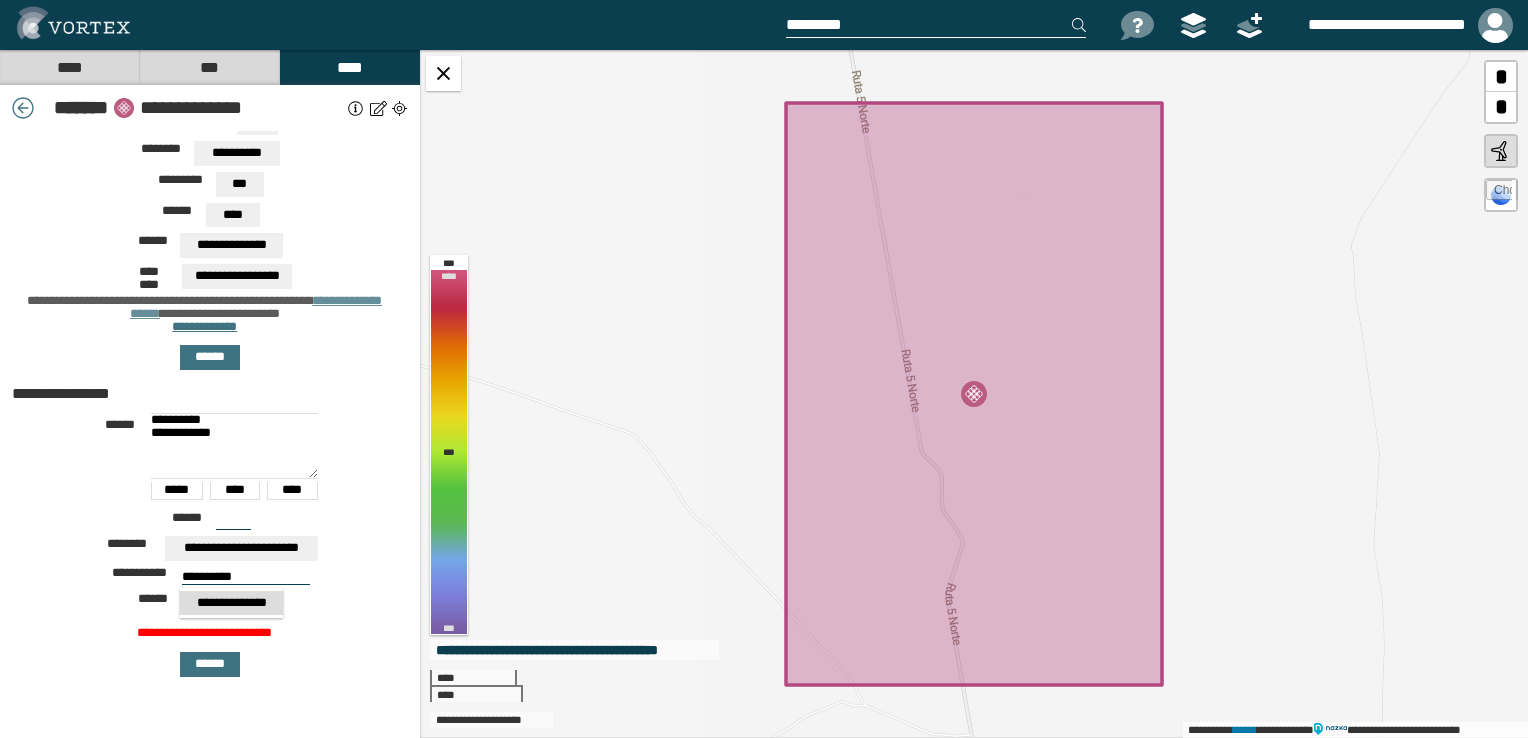 click on "**********" at bounding box center (231, 603) 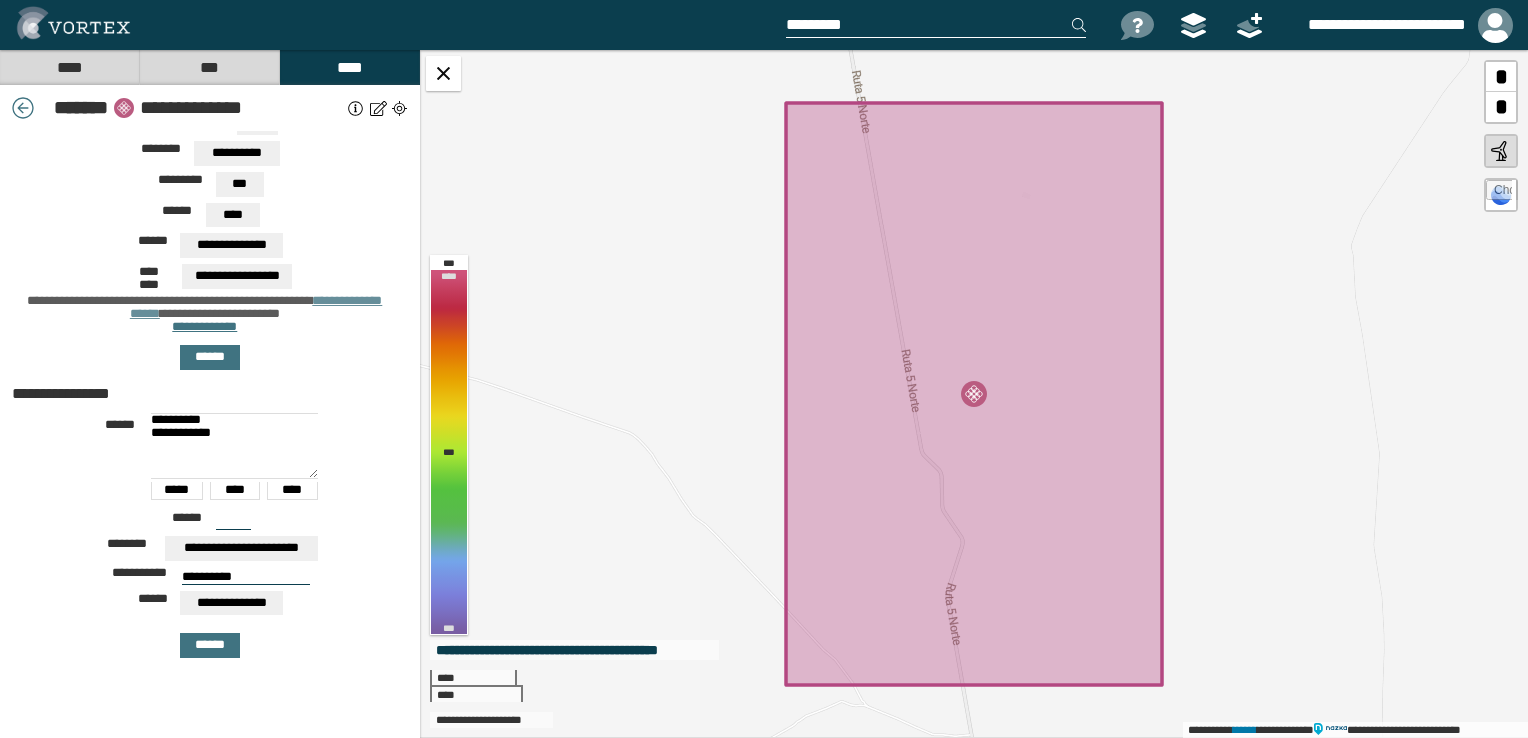 click on "**********" at bounding box center (231, 603) 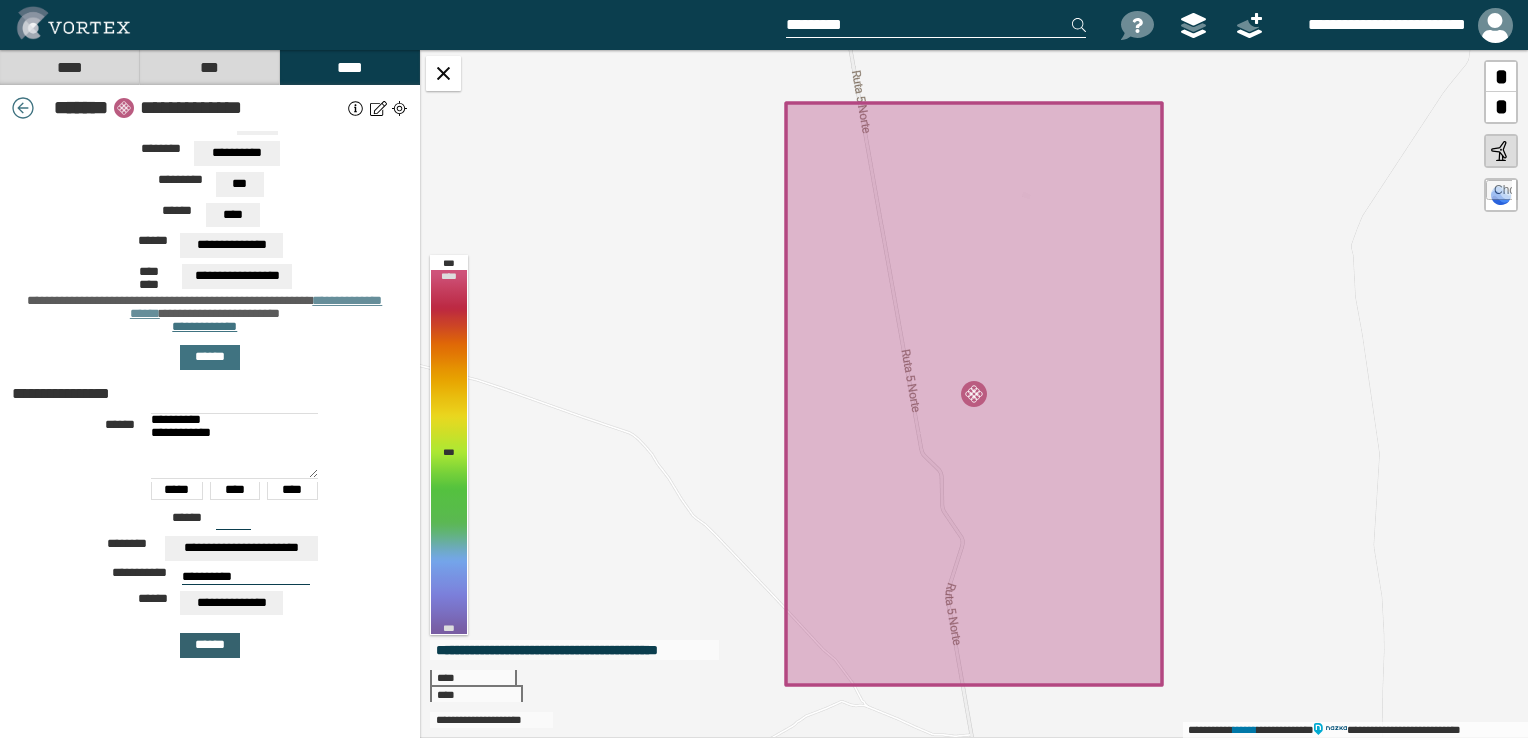 click on "******" at bounding box center [210, 645] 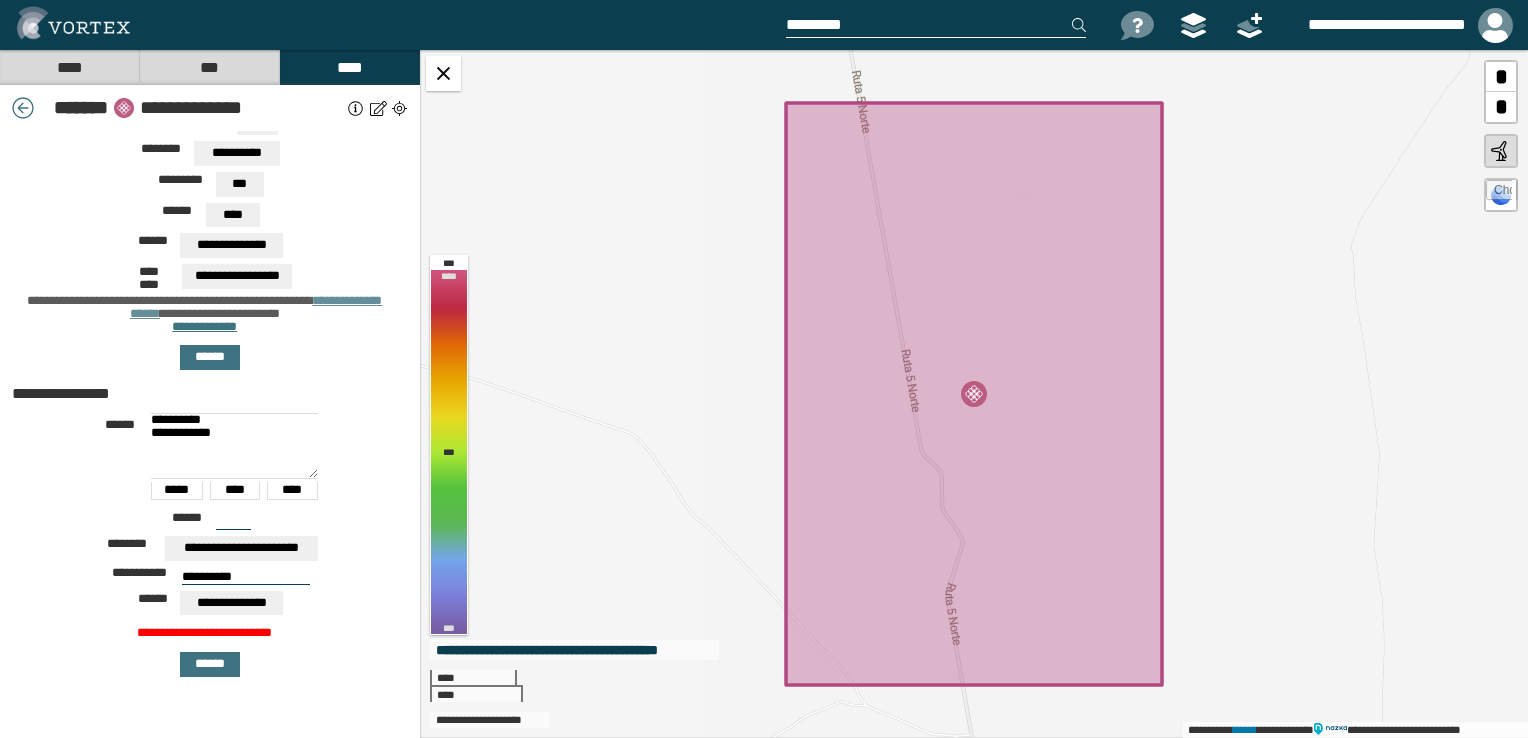 click at bounding box center [1501, 151] 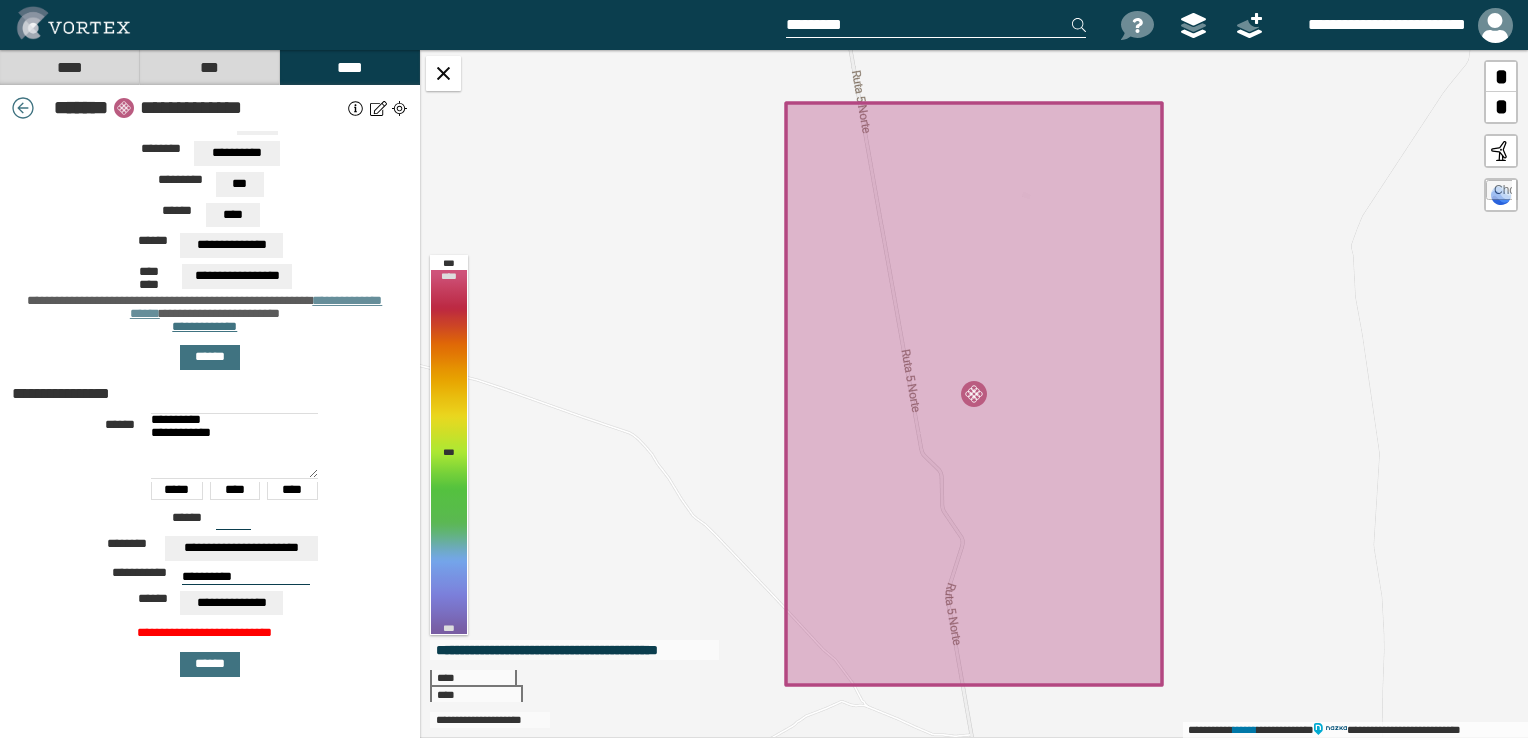 click at bounding box center [399, 108] 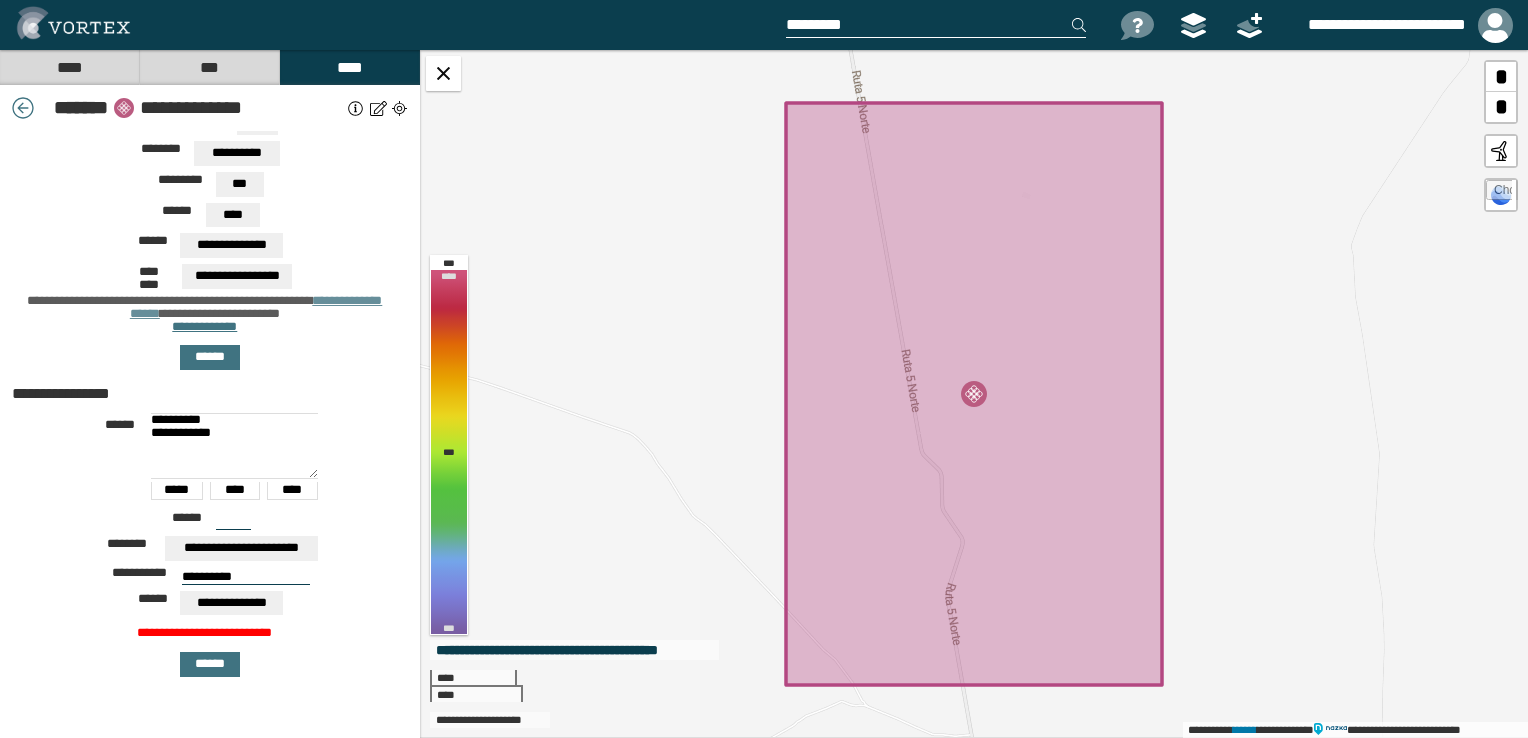click at bounding box center [378, 108] 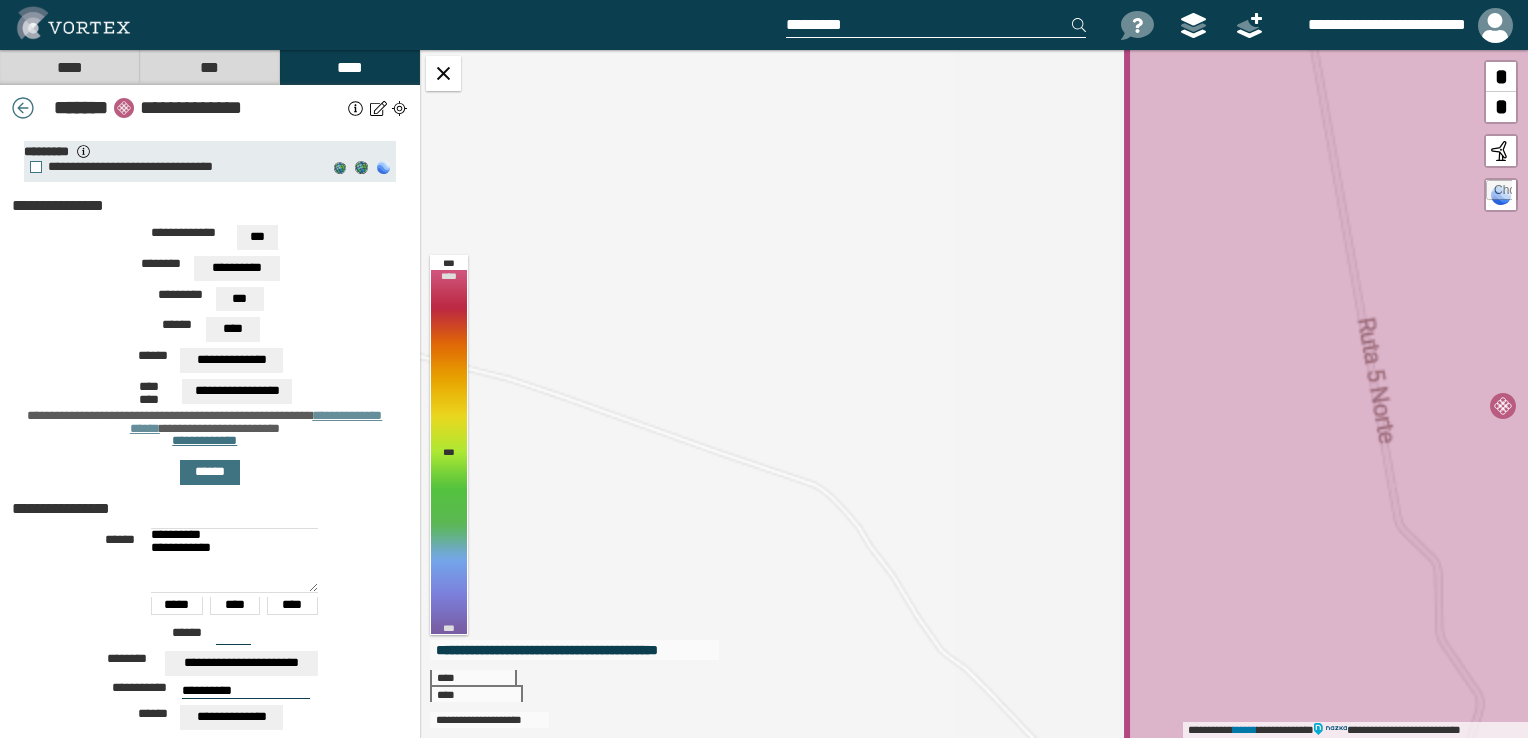 scroll, scrollTop: 92, scrollLeft: 0, axis: vertical 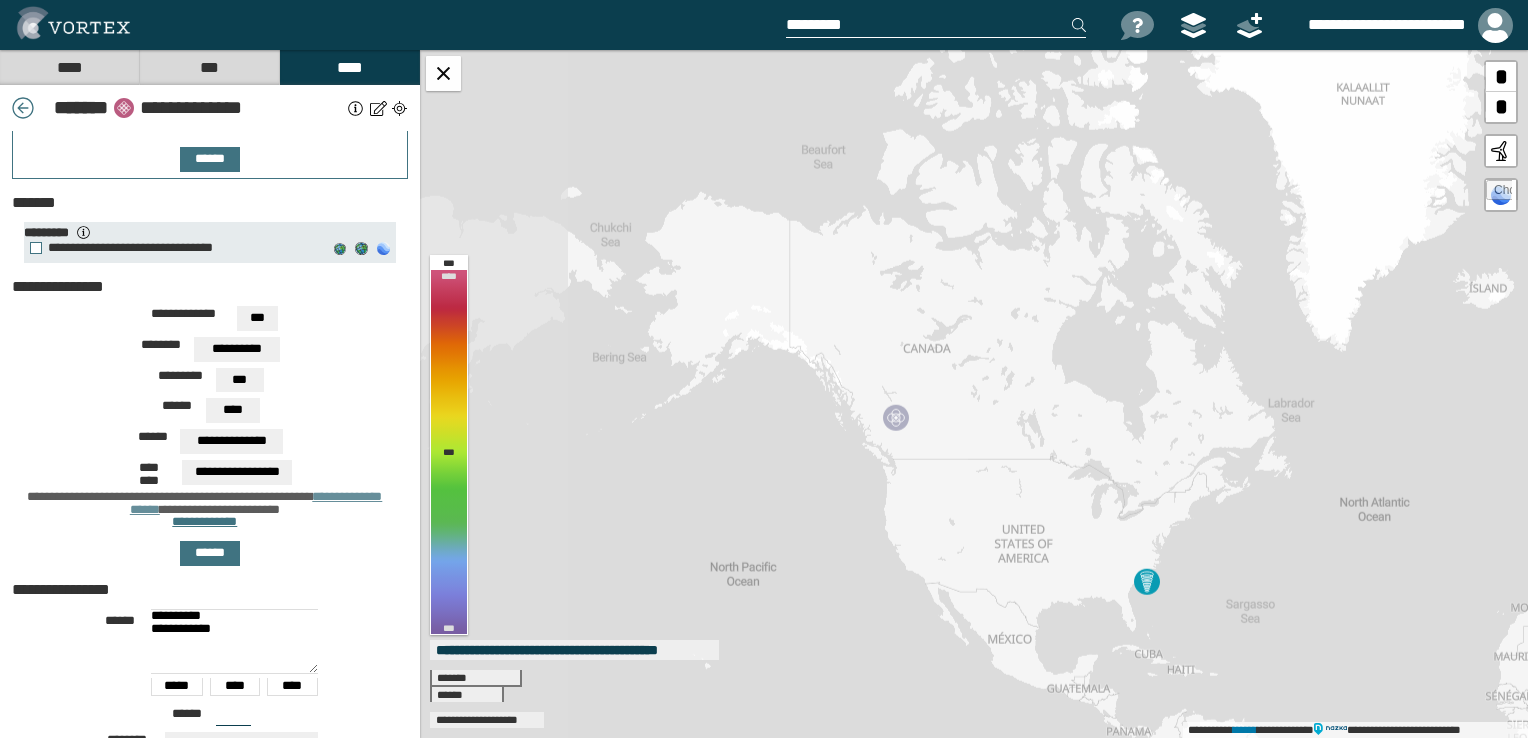 drag, startPoint x: 1021, startPoint y: 421, endPoint x: 1236, endPoint y: 778, distance: 416.74213 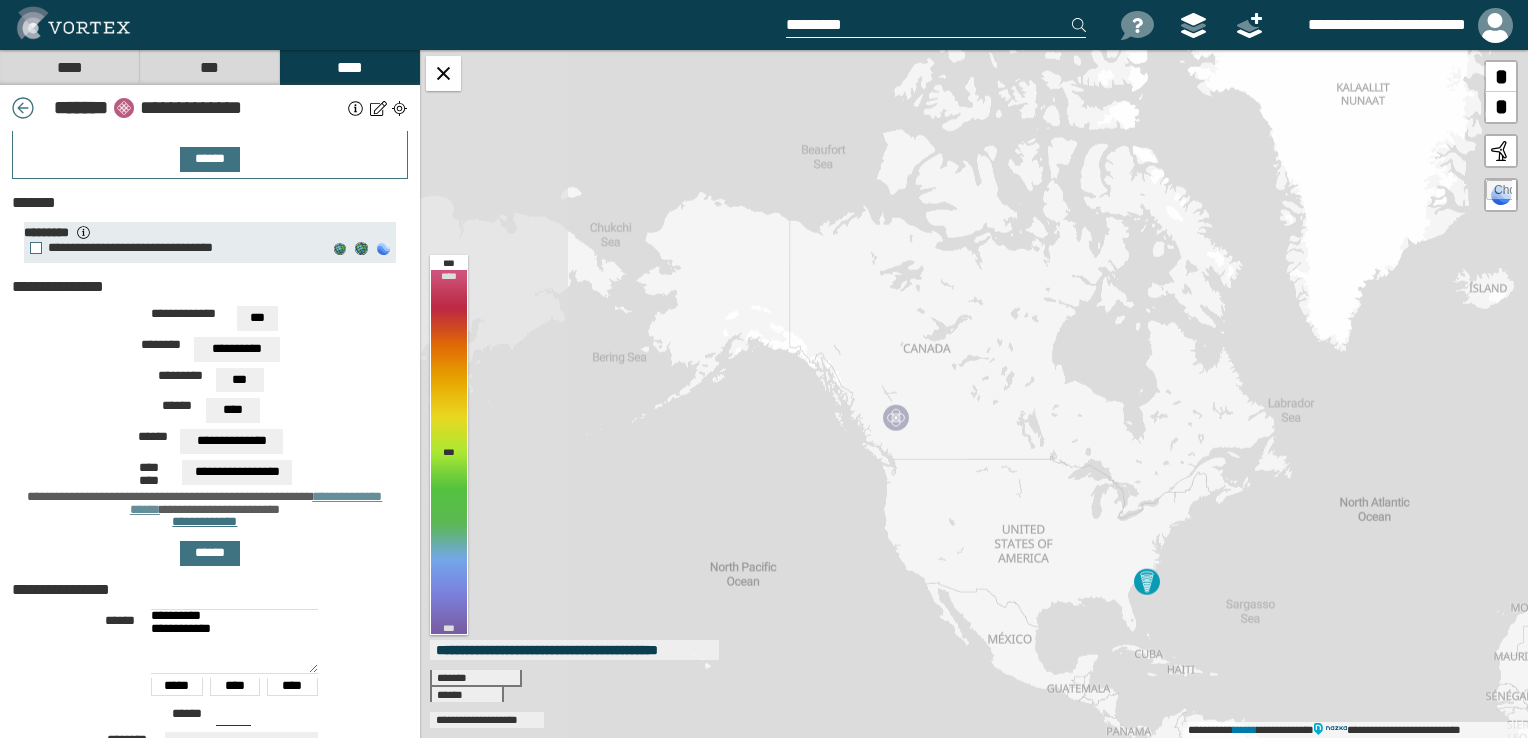 click on "**********" at bounding box center [764, 369] 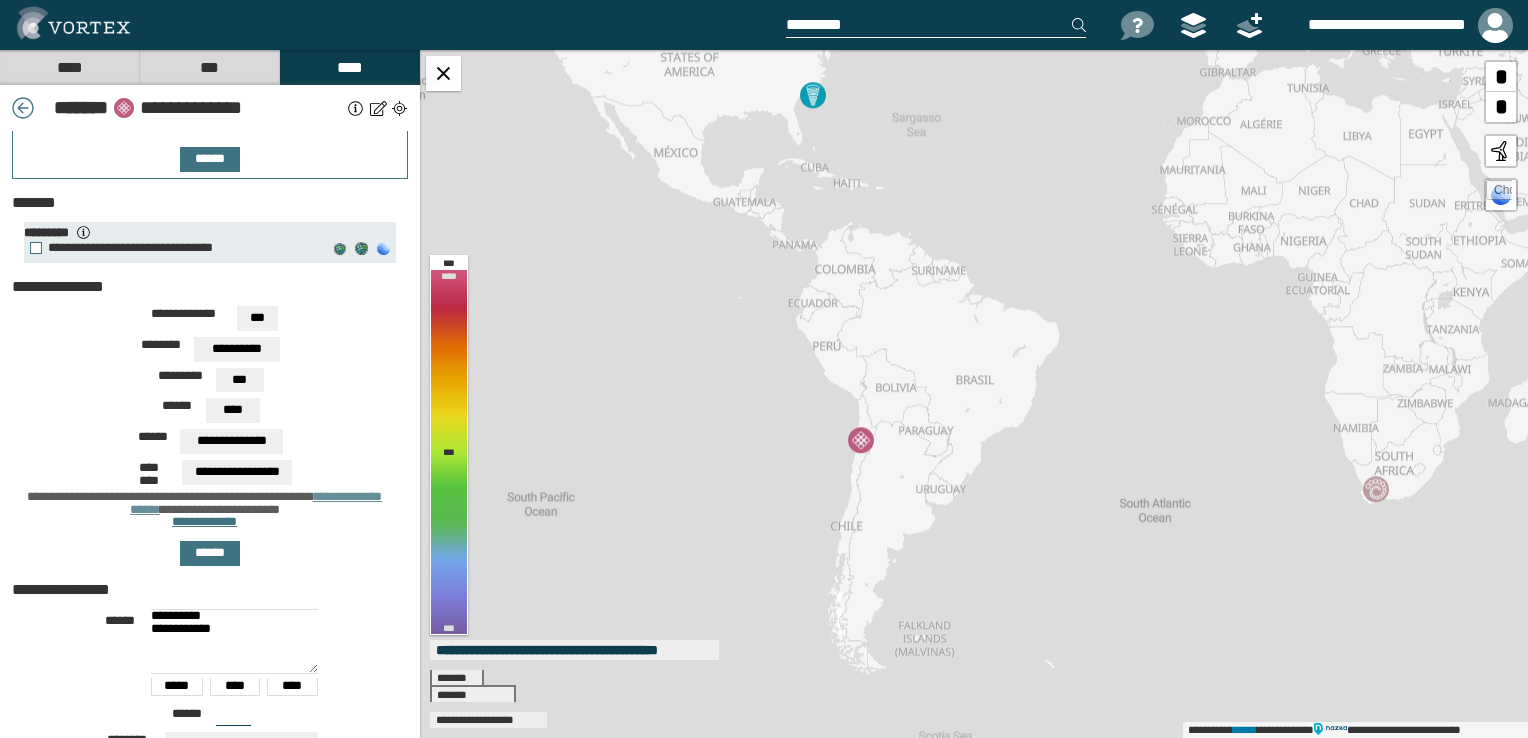 drag, startPoint x: 1081, startPoint y: 633, endPoint x: 719, endPoint y: 166, distance: 590.87476 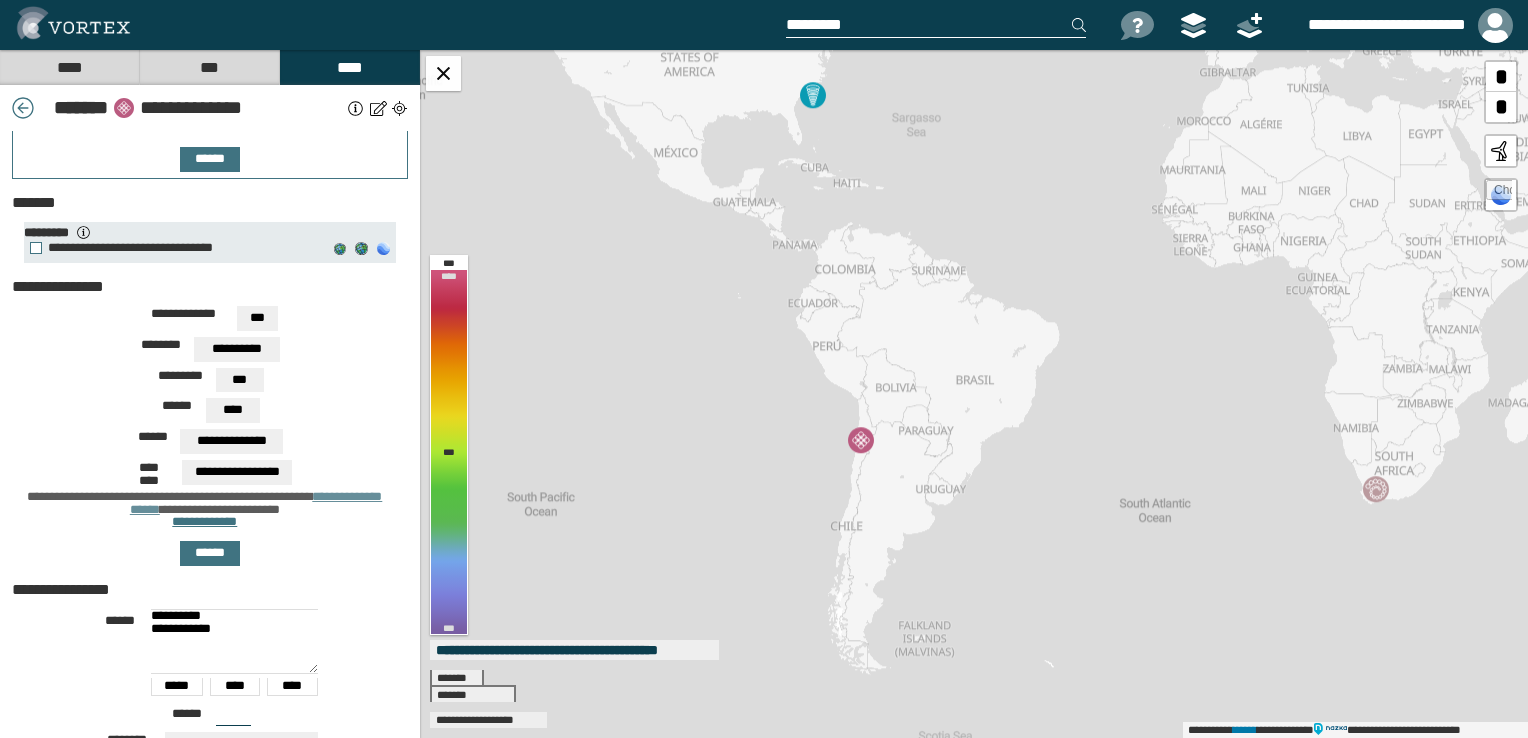 click on "**********" at bounding box center (974, 394) 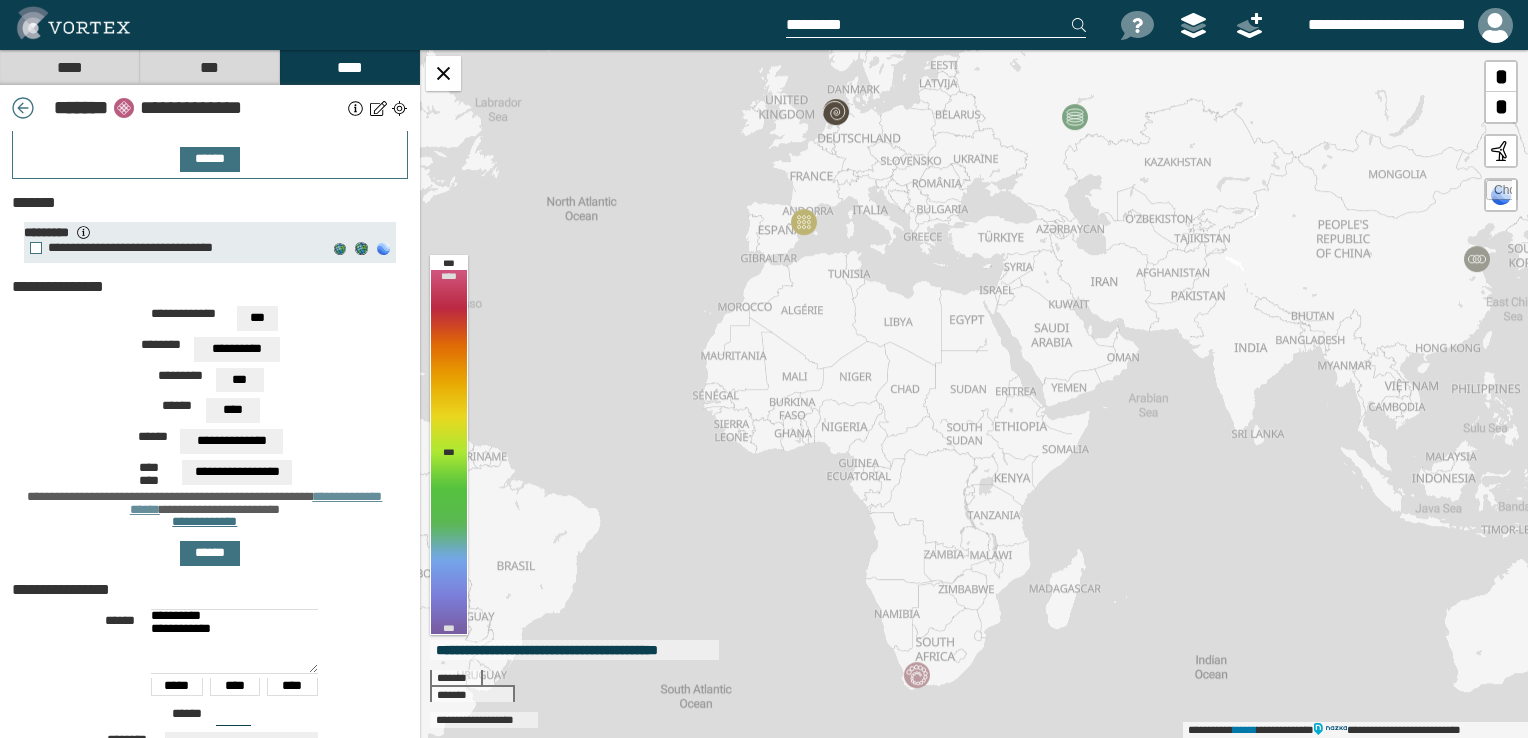 drag, startPoint x: 1189, startPoint y: 314, endPoint x: 755, endPoint y: 491, distance: 468.70566 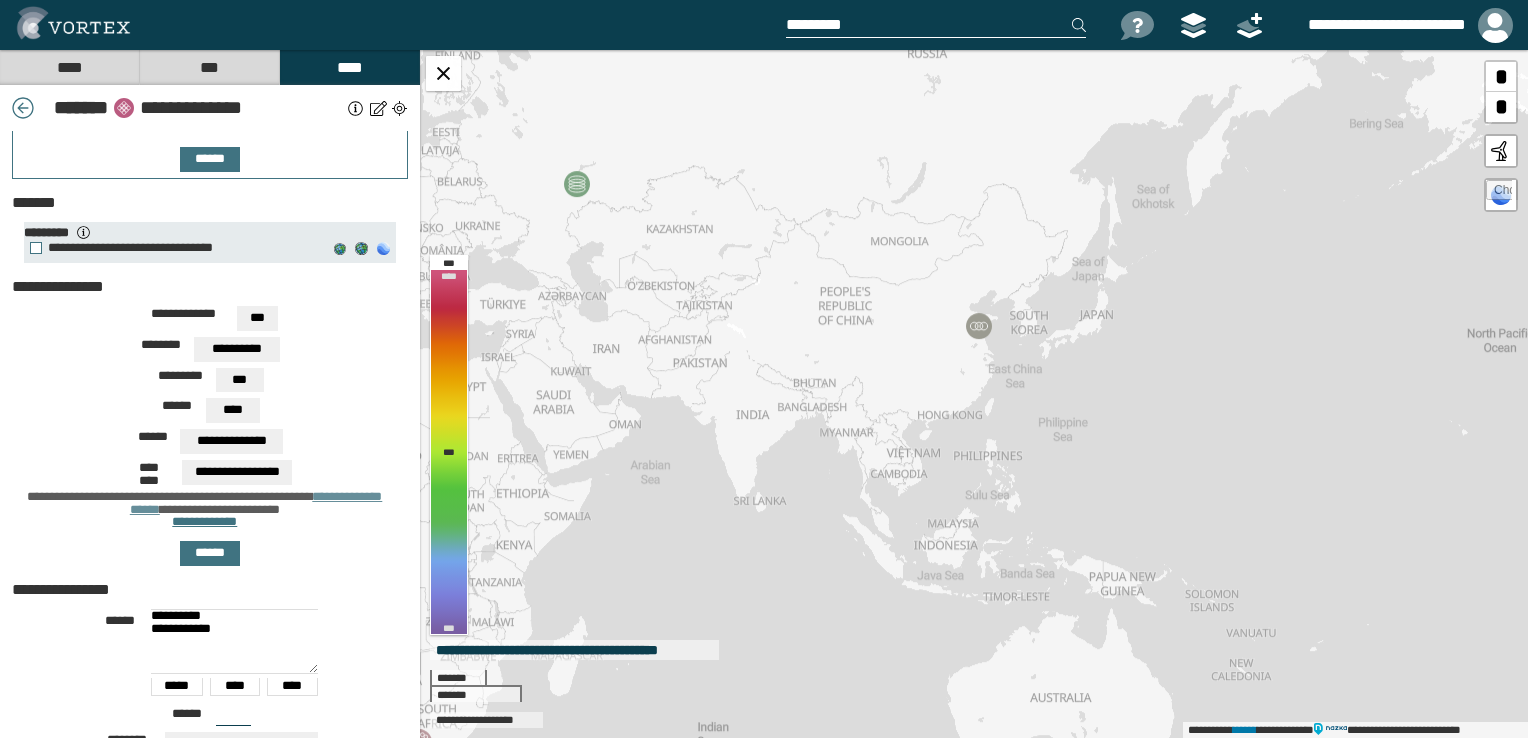 drag, startPoint x: 1316, startPoint y: 382, endPoint x: 818, endPoint y: 449, distance: 502.48682 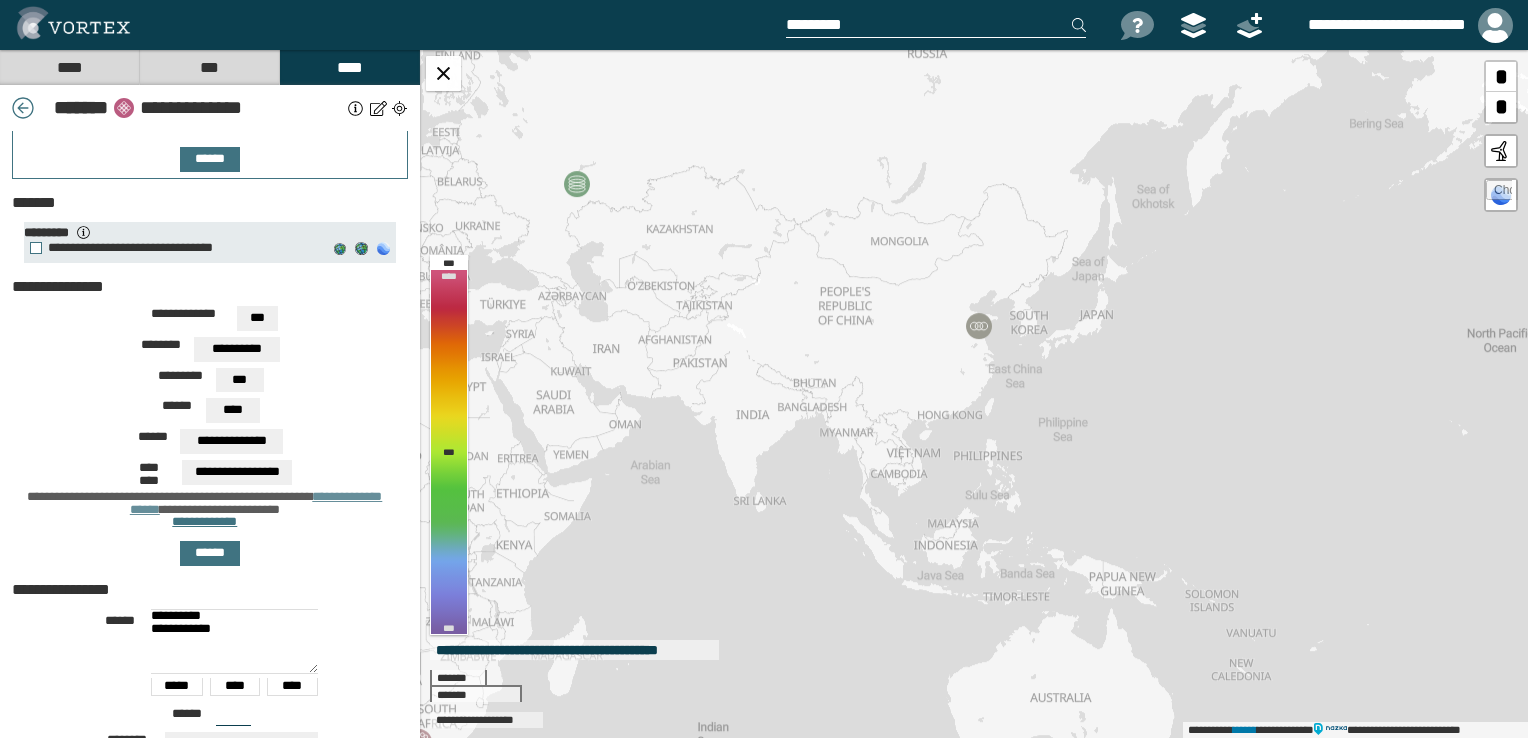 click on "**********" at bounding box center [974, 394] 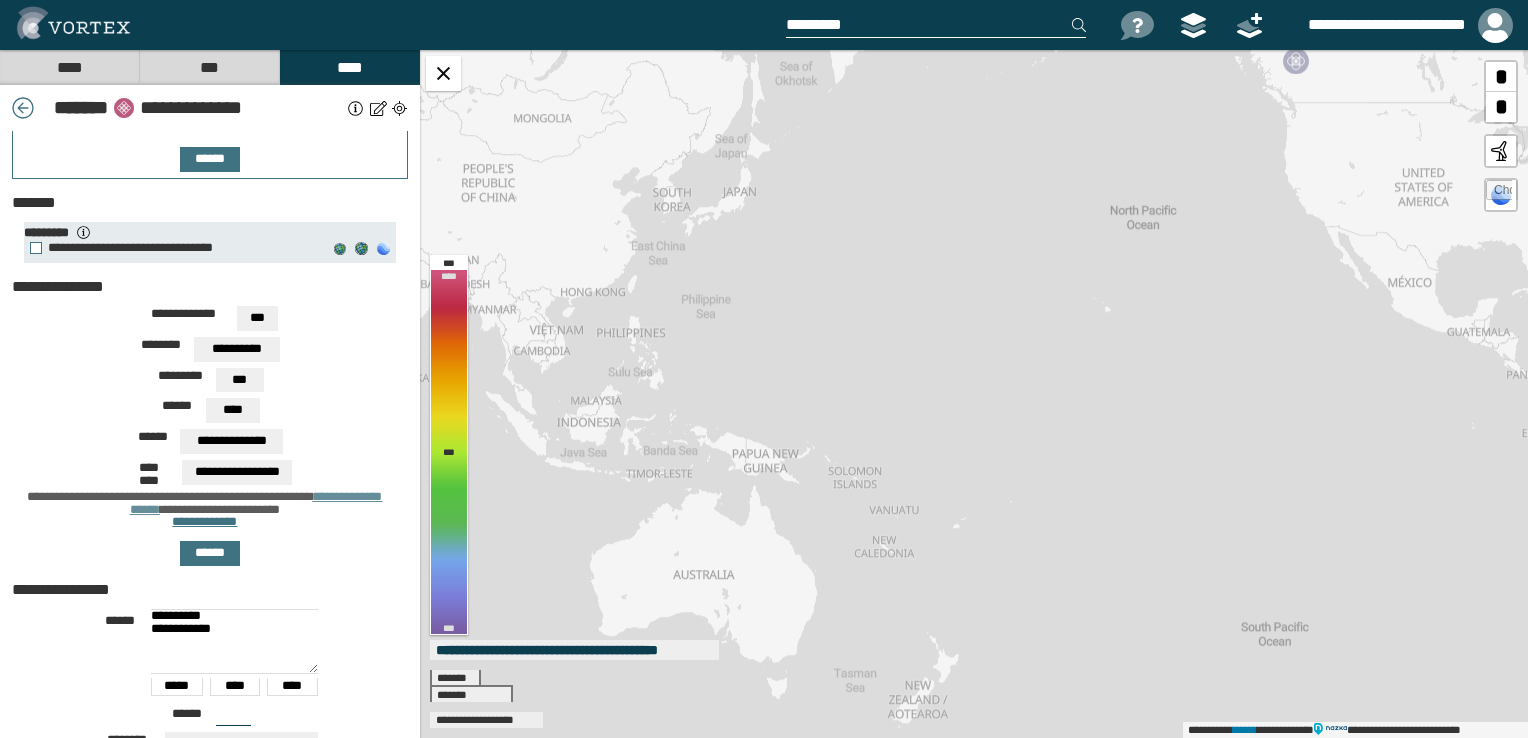drag, startPoint x: 1080, startPoint y: 521, endPoint x: 723, endPoint y: 398, distance: 377.59503 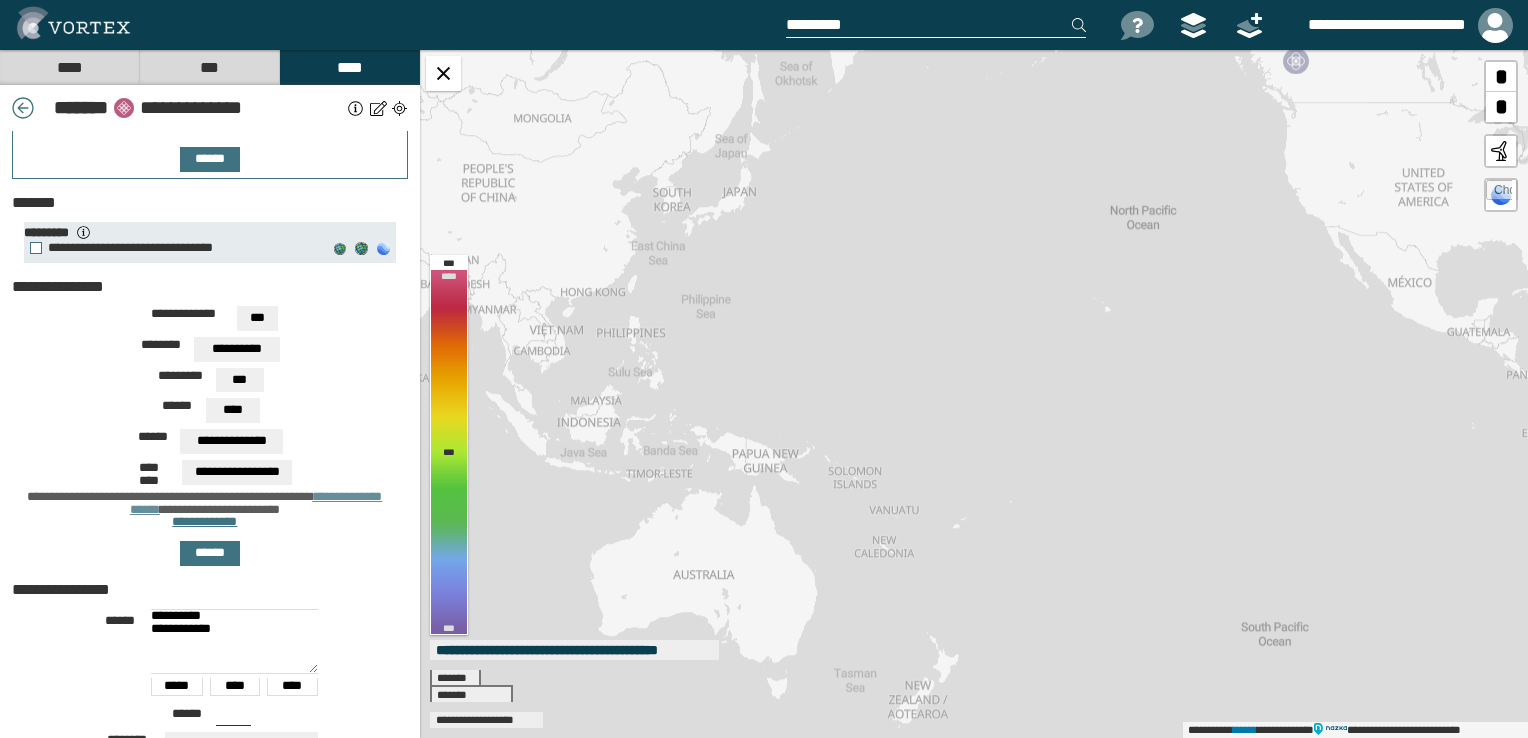 click on "**********" at bounding box center (974, 394) 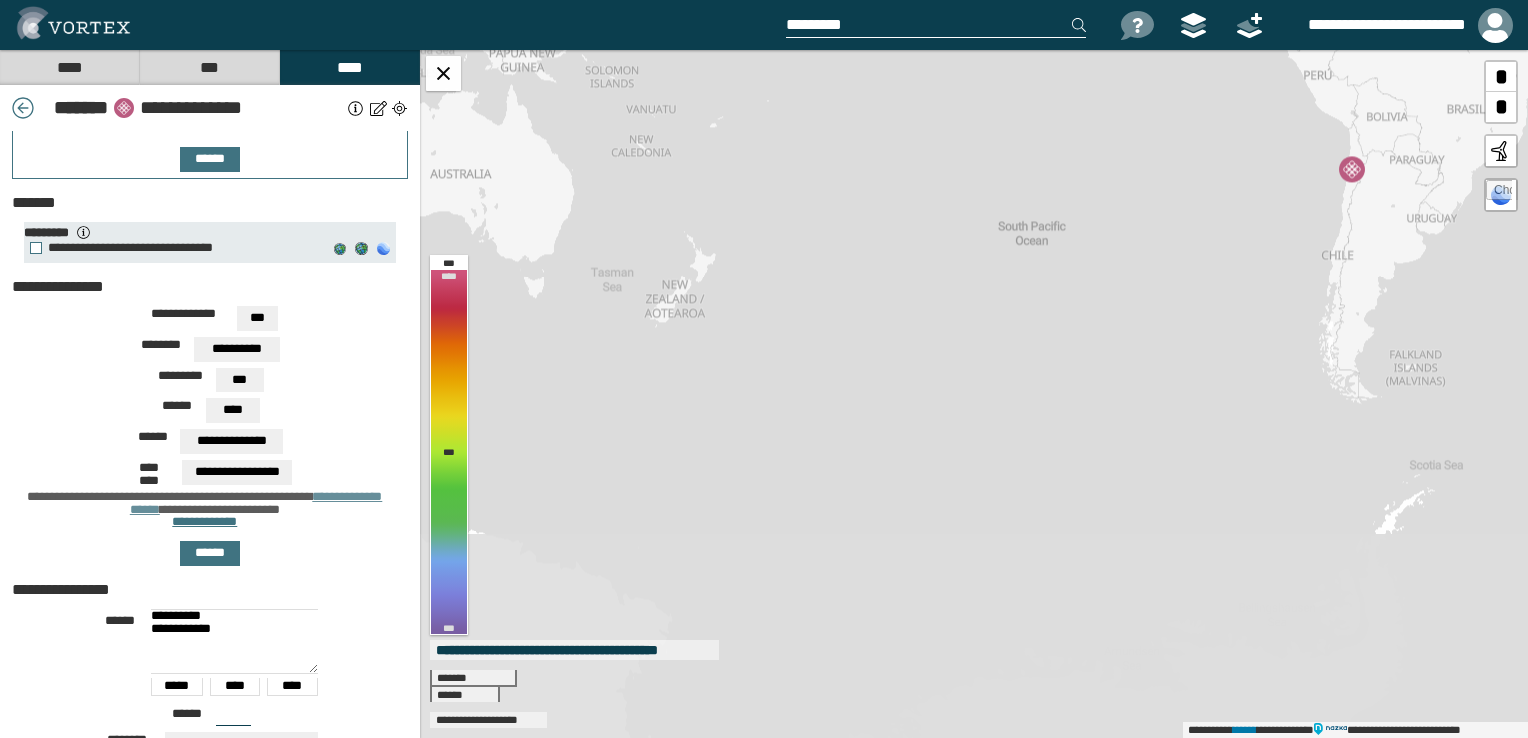 drag, startPoint x: 859, startPoint y: 531, endPoint x: 614, endPoint y: 122, distance: 476.7662 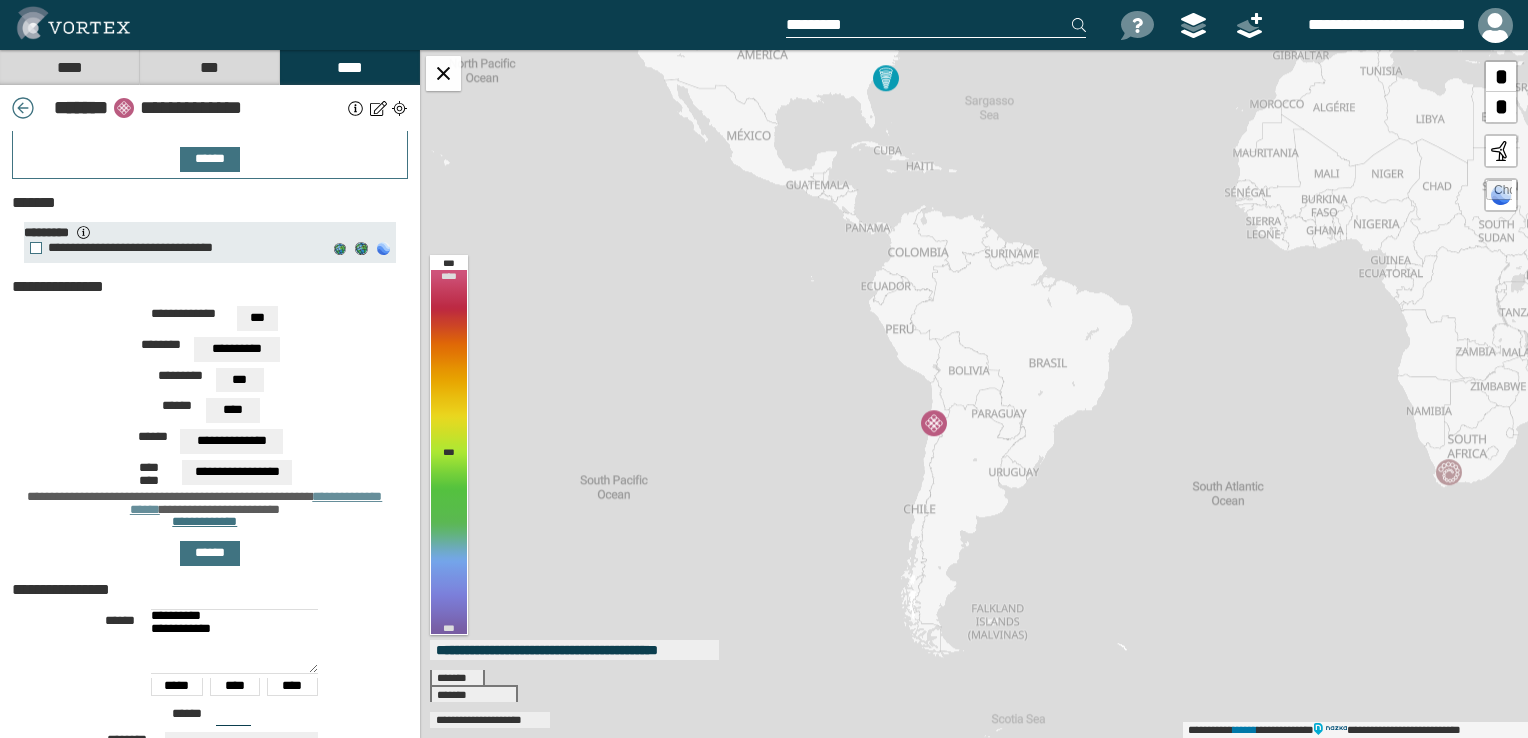 drag, startPoint x: 1352, startPoint y: 85, endPoint x: 936, endPoint y: 347, distance: 491.62994 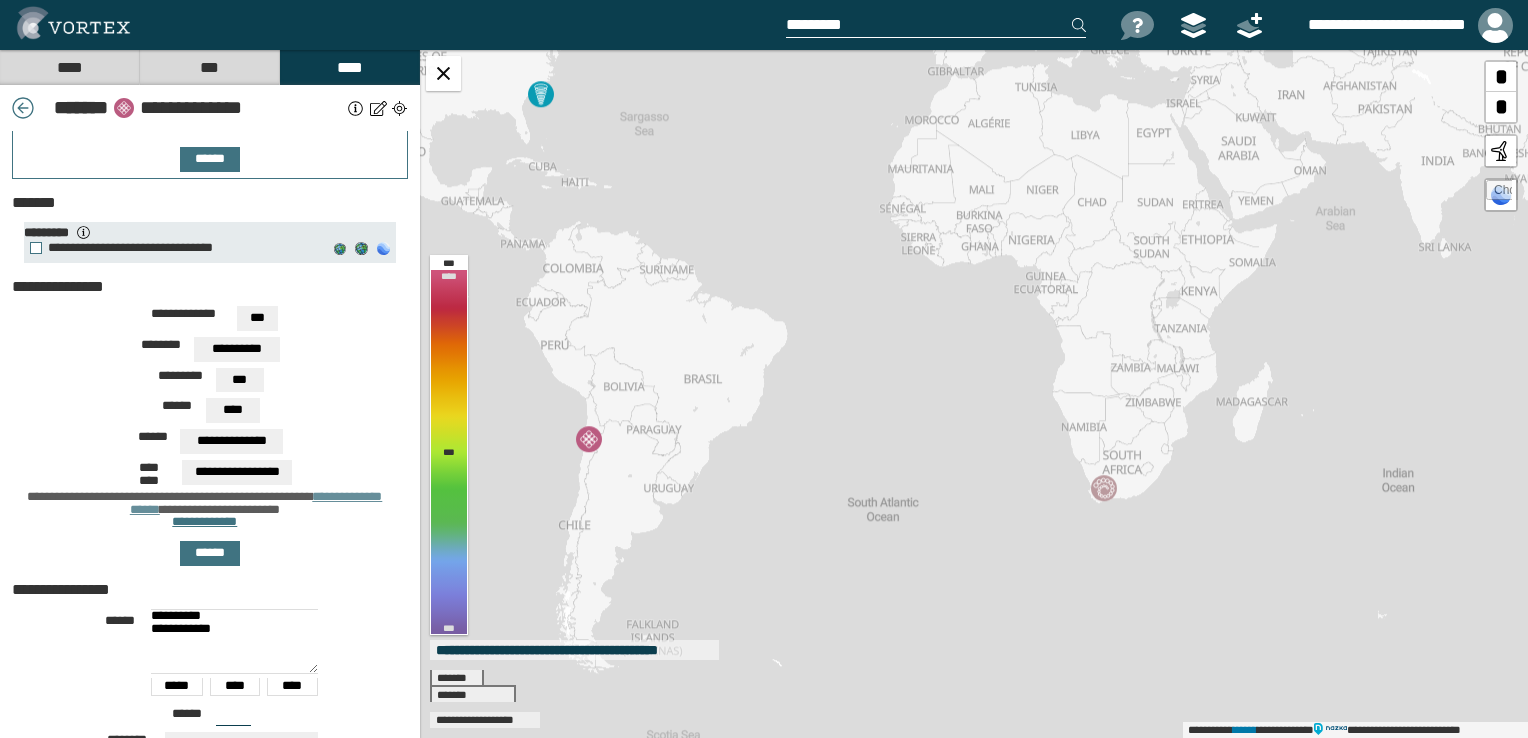 drag, startPoint x: 1377, startPoint y: 558, endPoint x: 1032, endPoint y: 574, distance: 345.37082 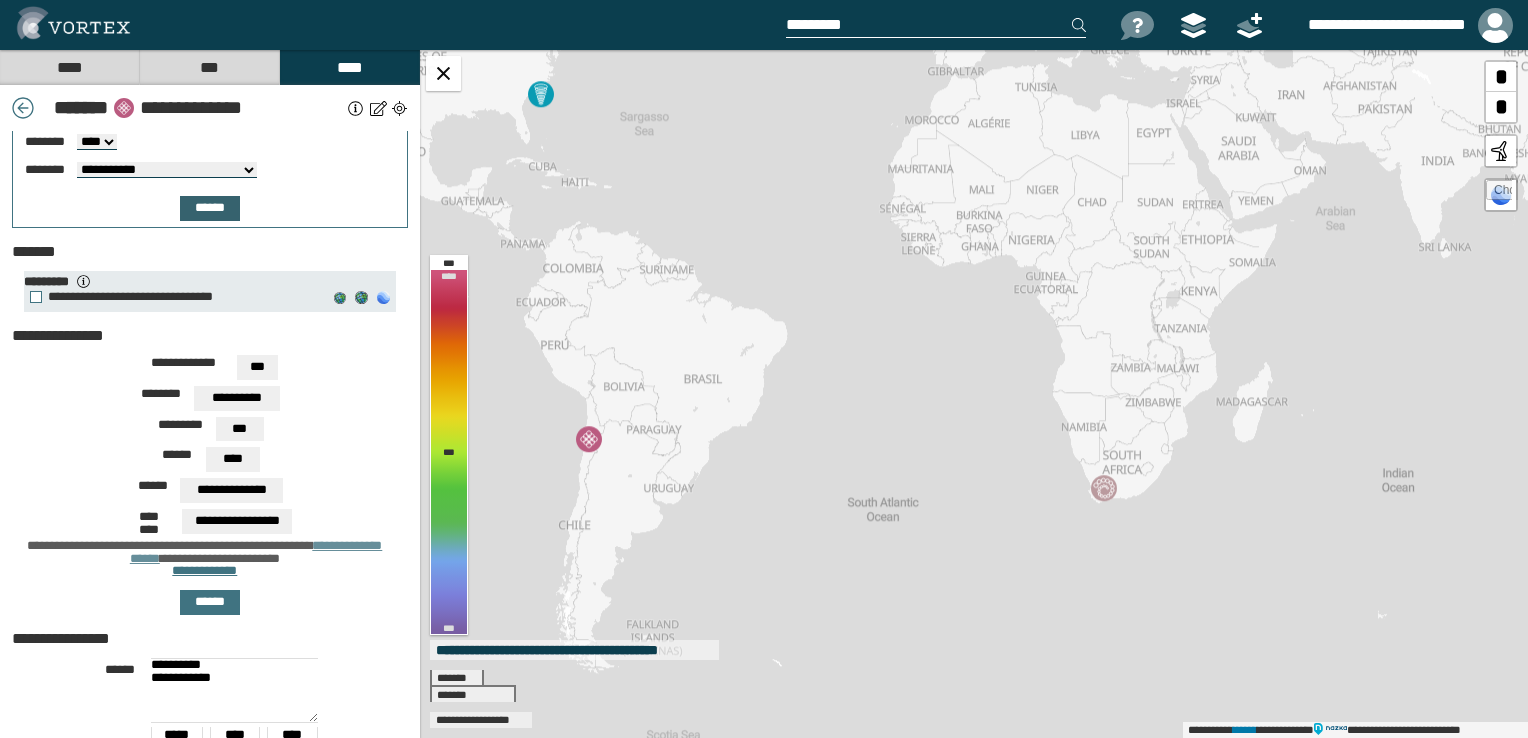 scroll, scrollTop: 0, scrollLeft: 0, axis: both 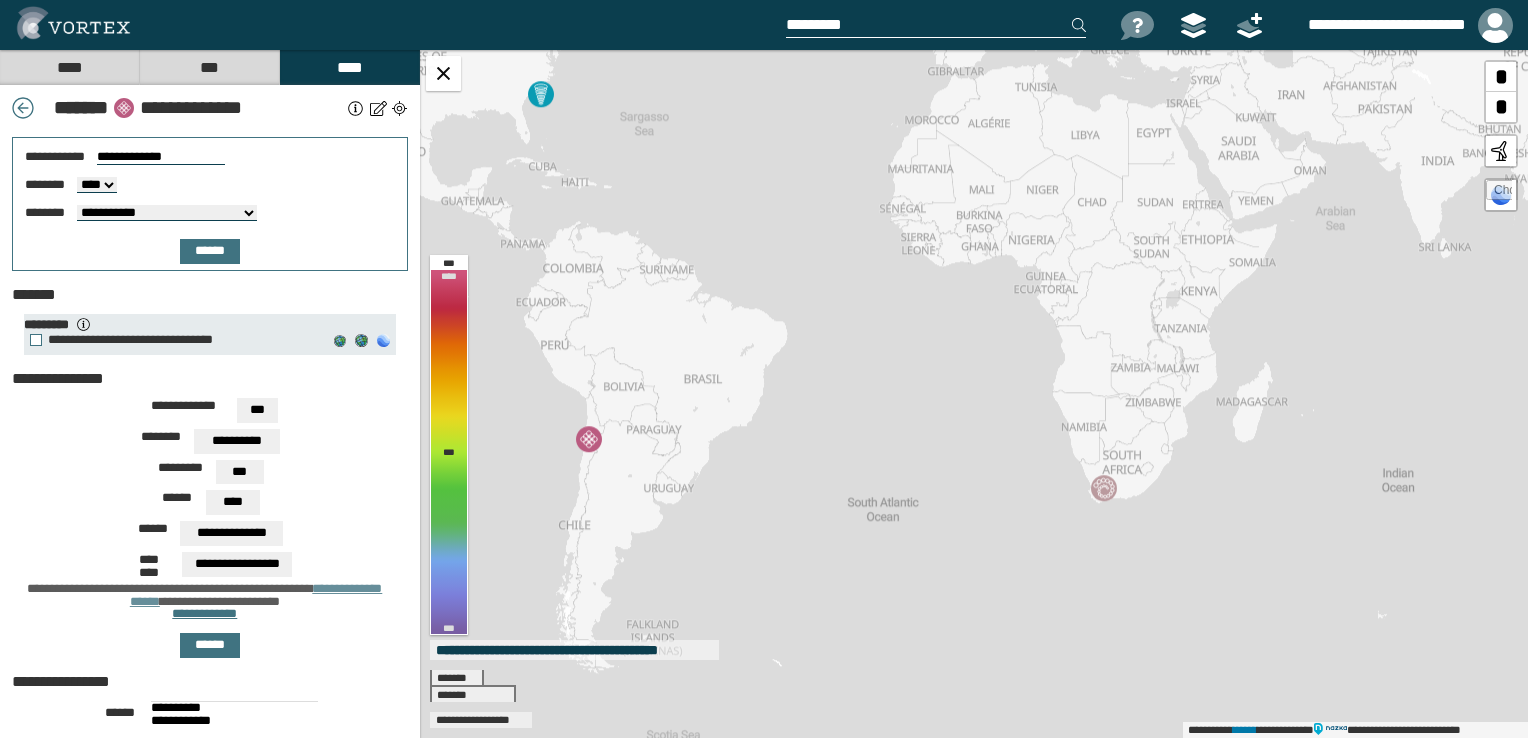 click on "****" at bounding box center [97, 185] 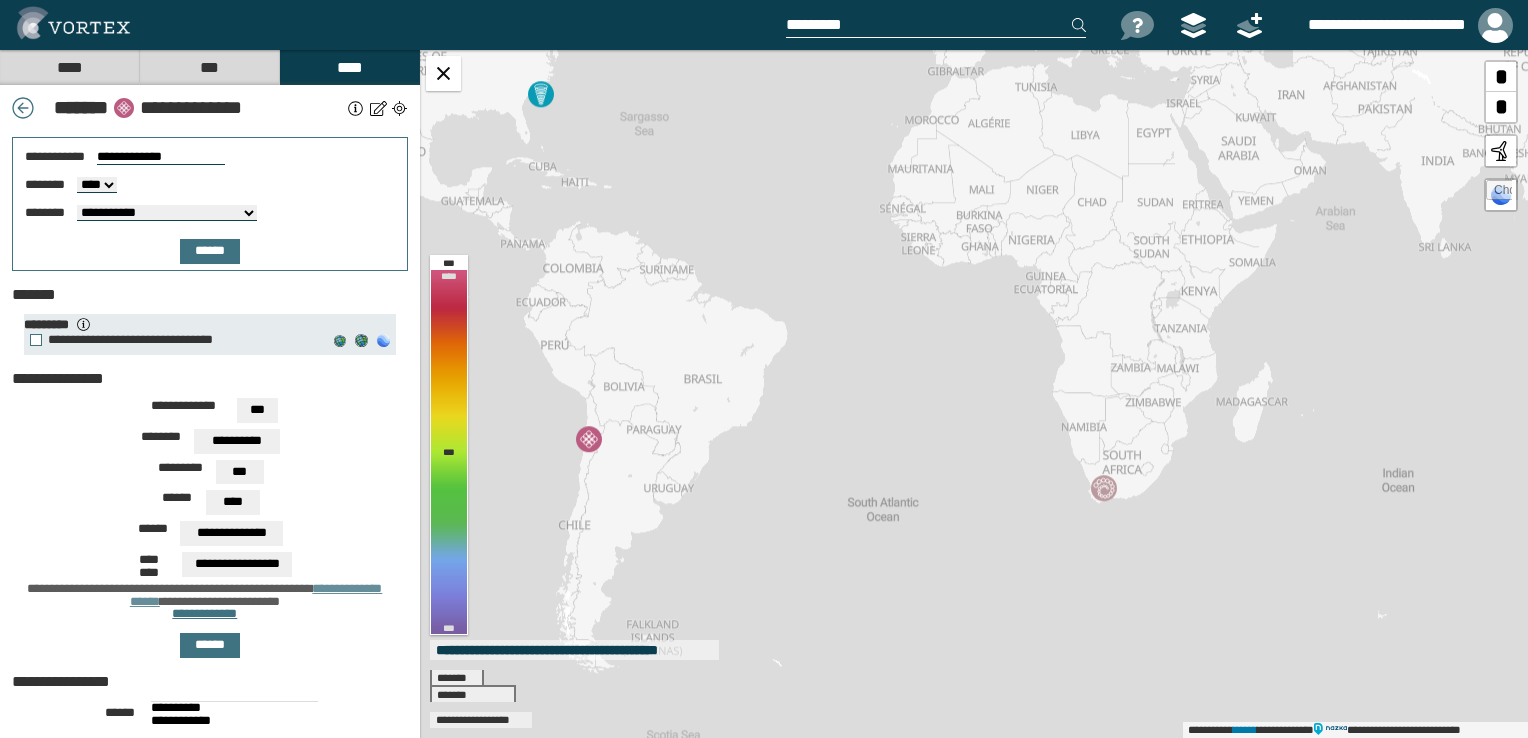 select on "**" 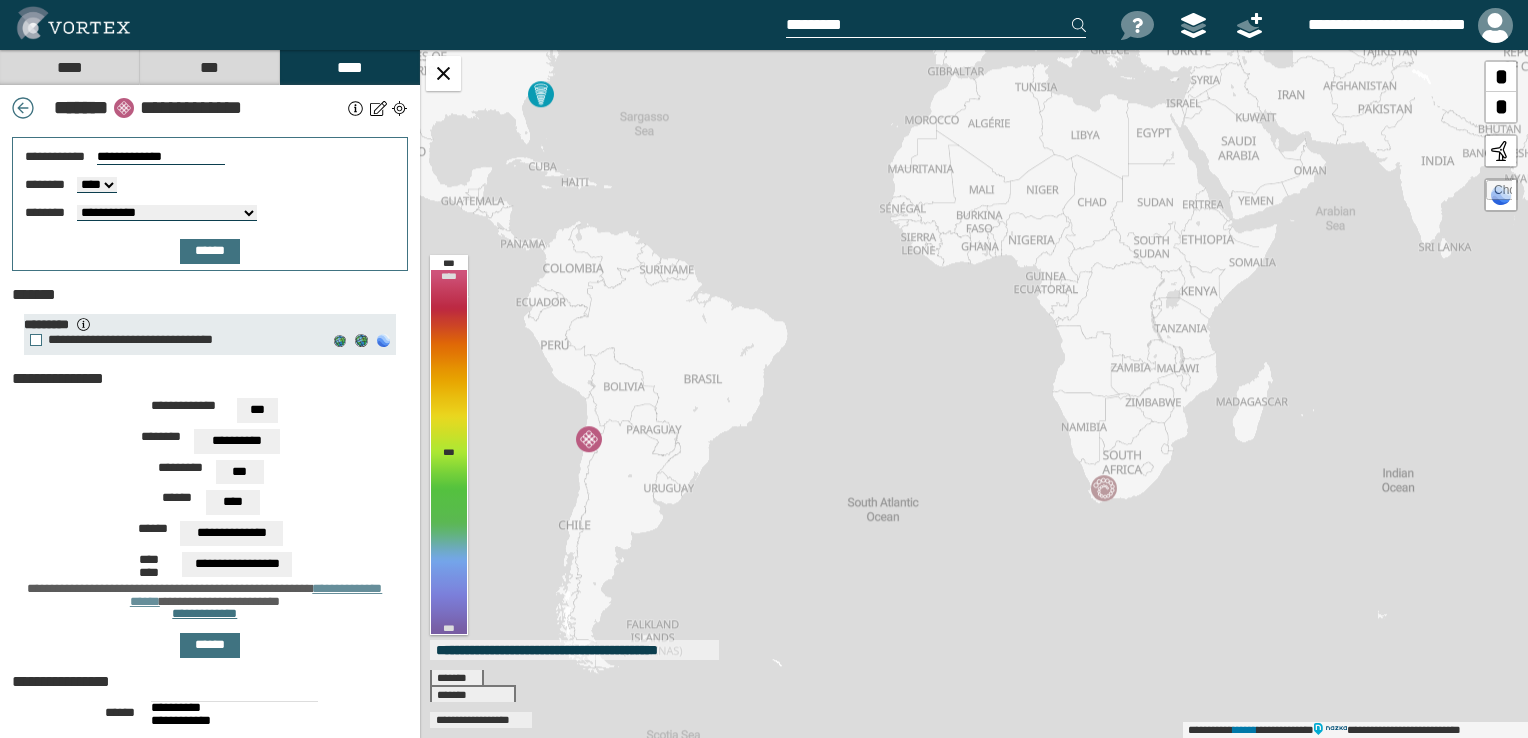 click on "**********" at bounding box center [167, 213] 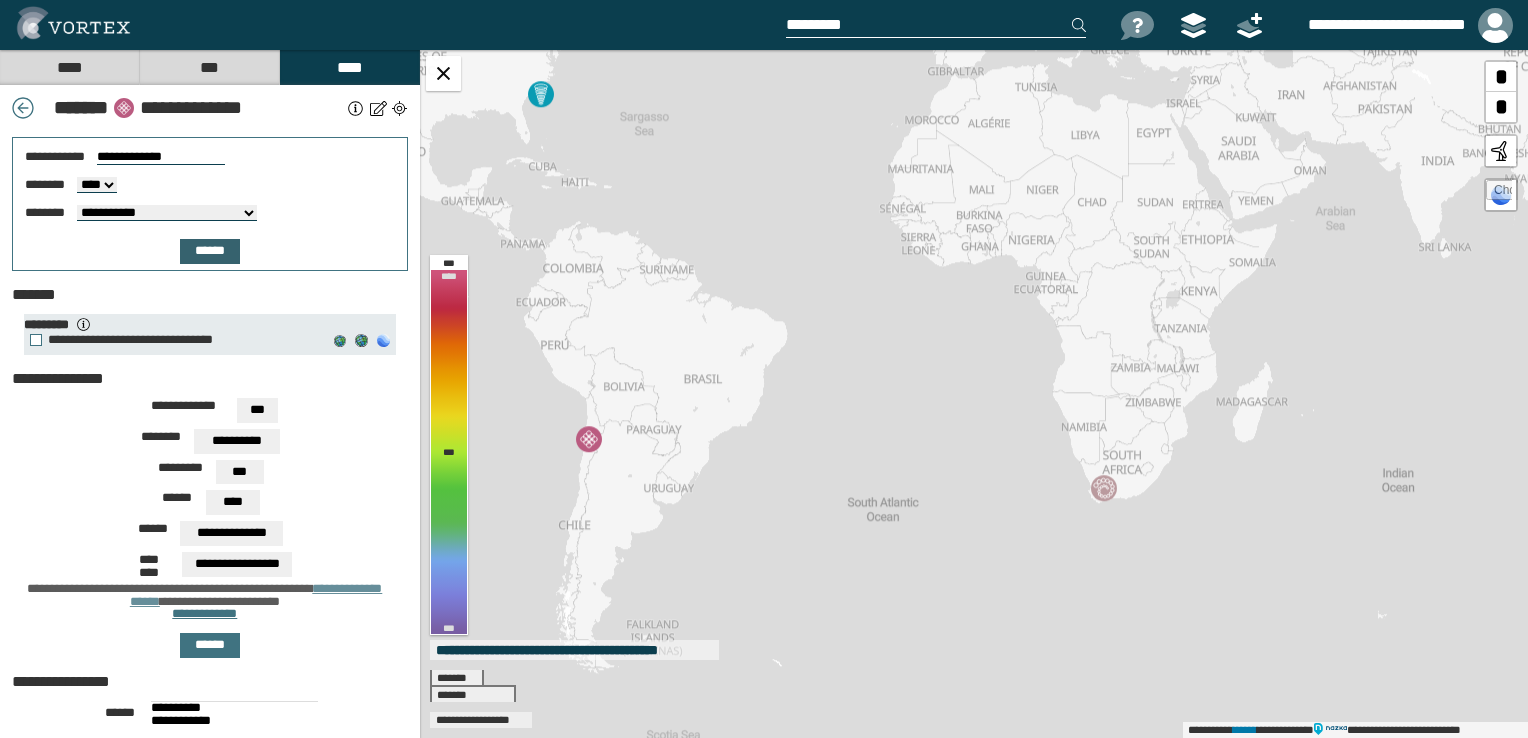 click on "******" at bounding box center [210, 251] 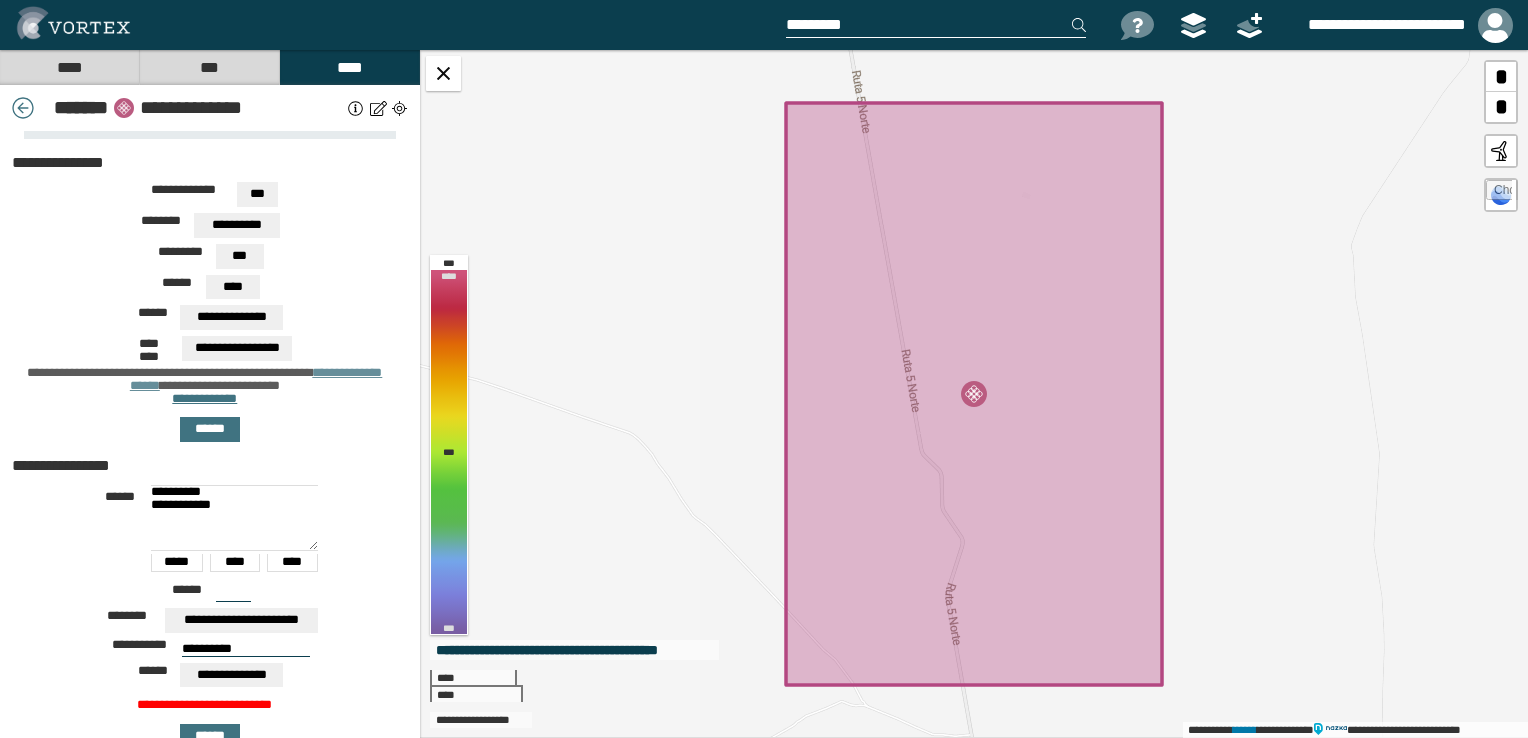 scroll, scrollTop: 0, scrollLeft: 0, axis: both 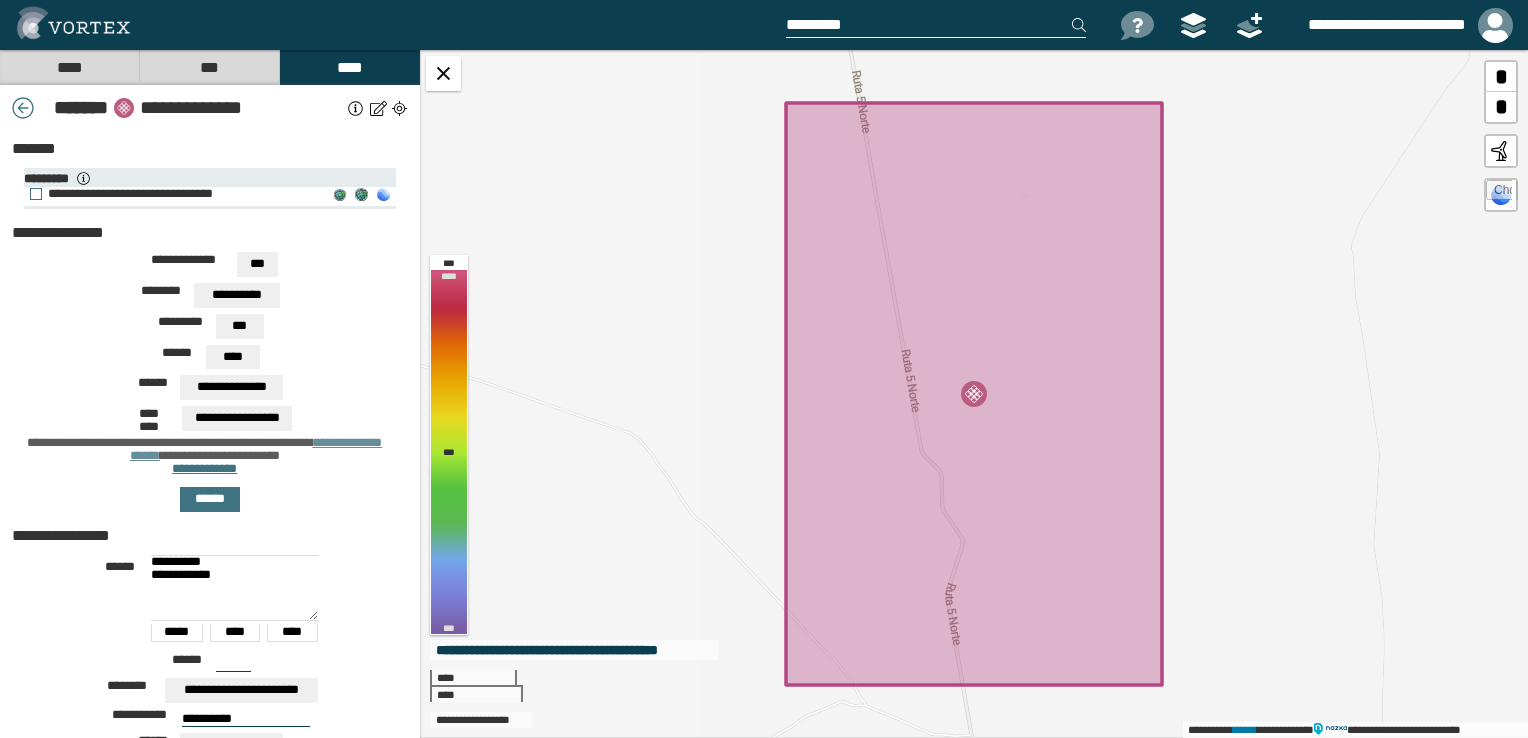 click on "**********" at bounding box center (173, 194) 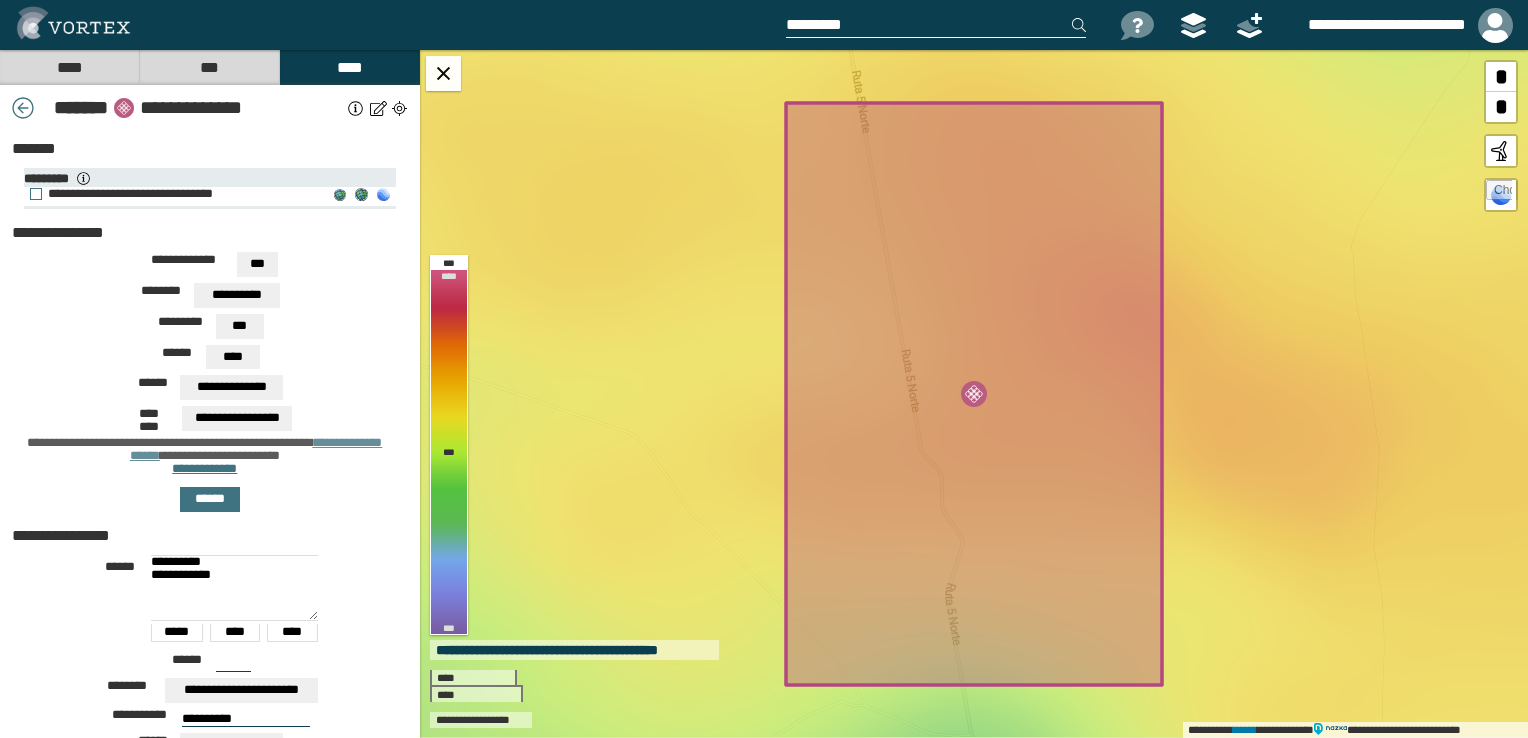 click on "**********" at bounding box center (179, 197) 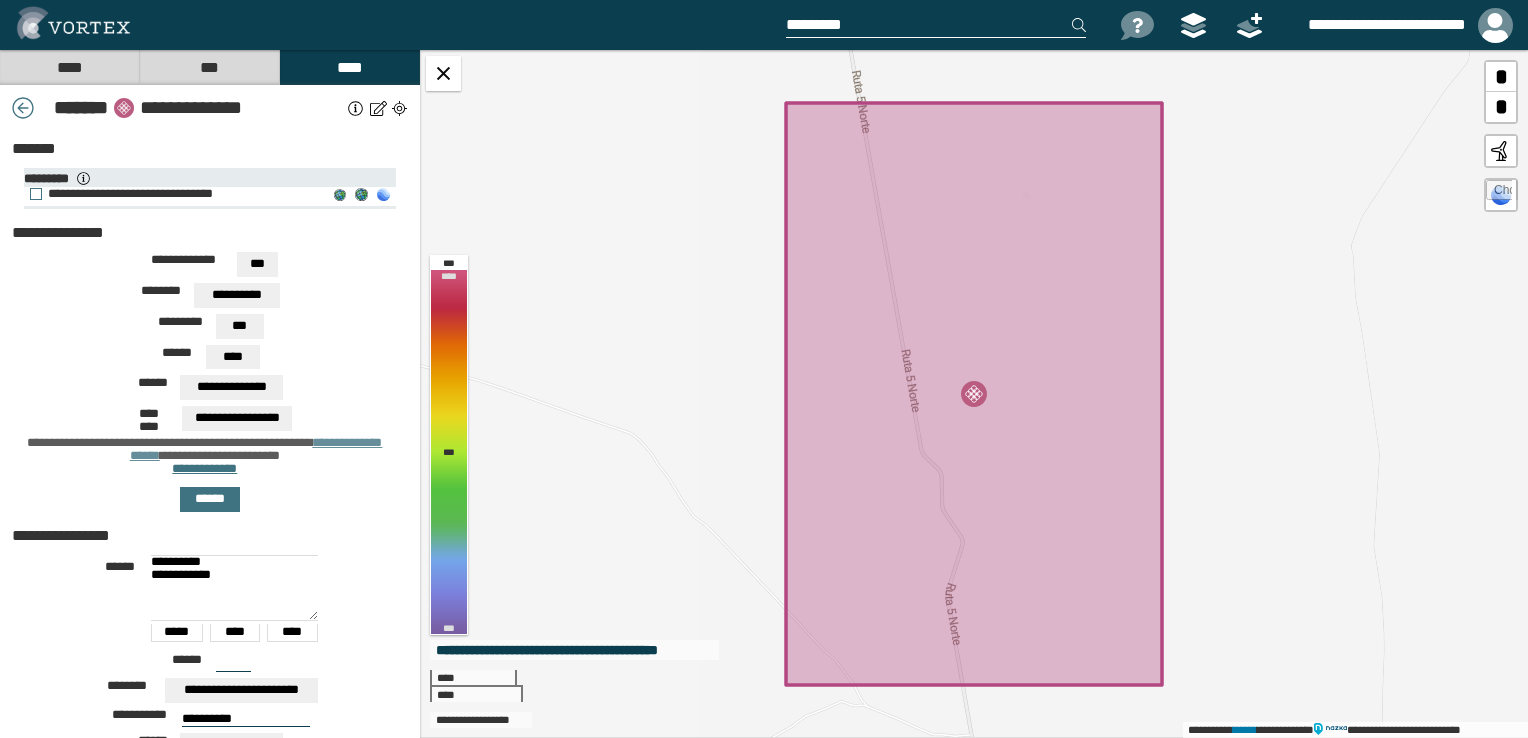 click on "**********" at bounding box center (173, 194) 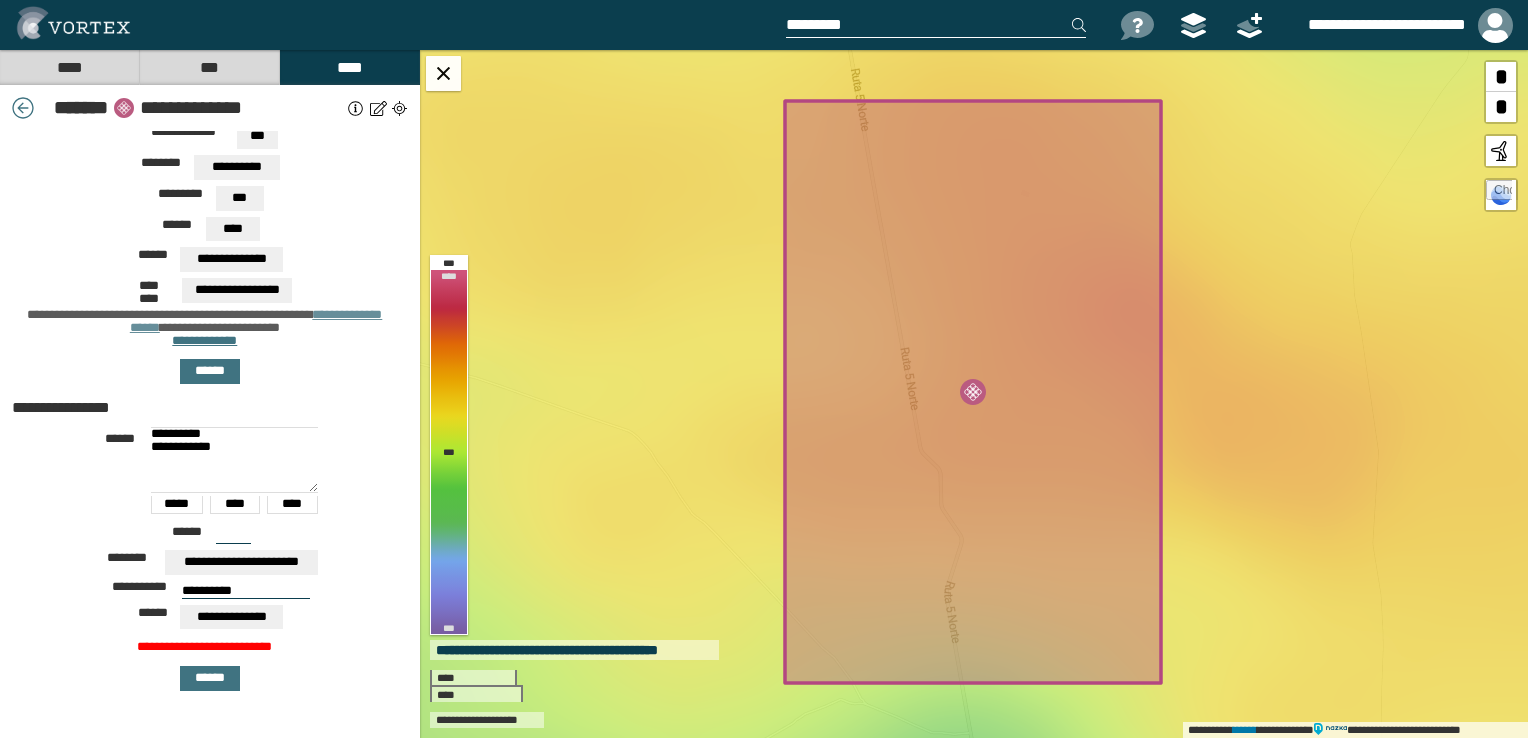 scroll, scrollTop: 142, scrollLeft: 0, axis: vertical 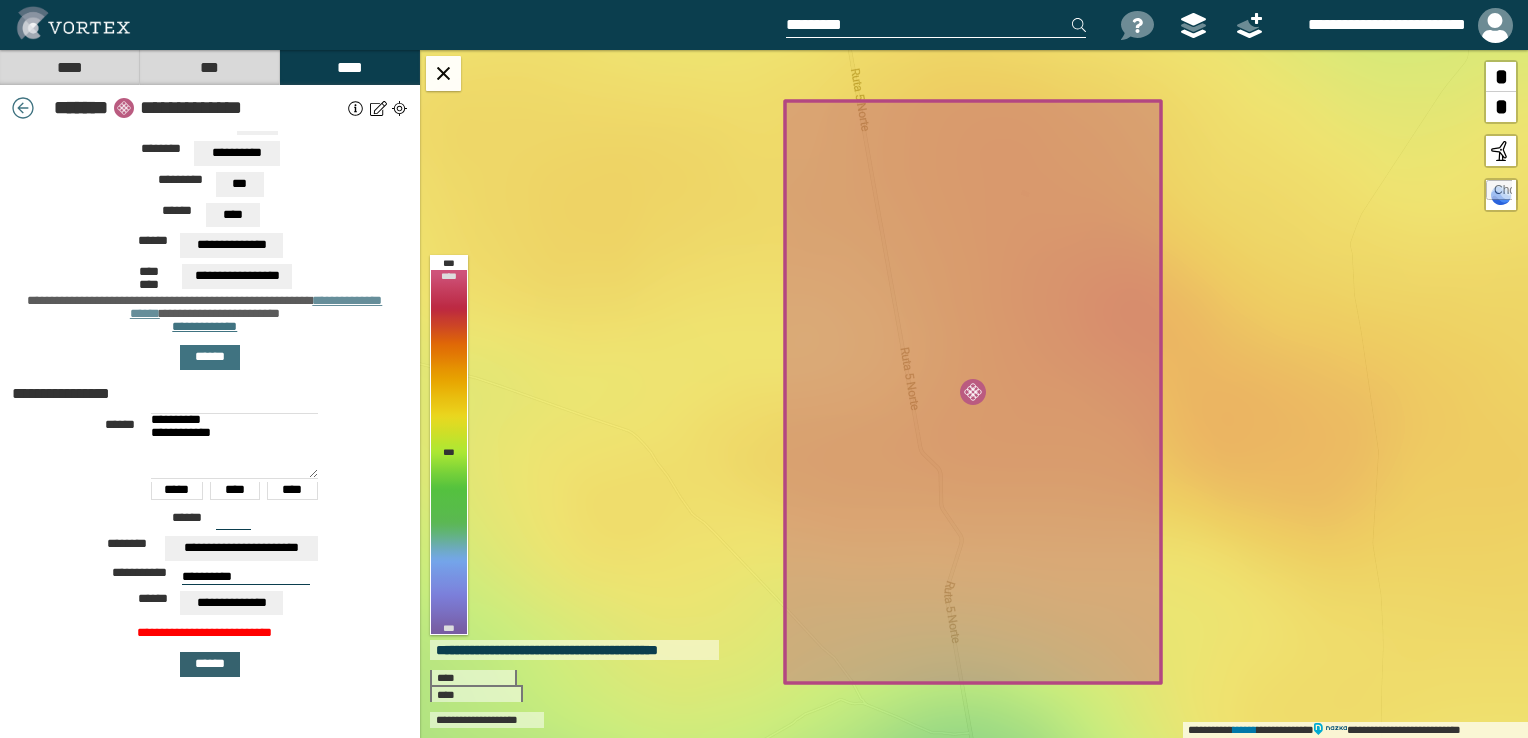 click on "******" at bounding box center (210, 664) 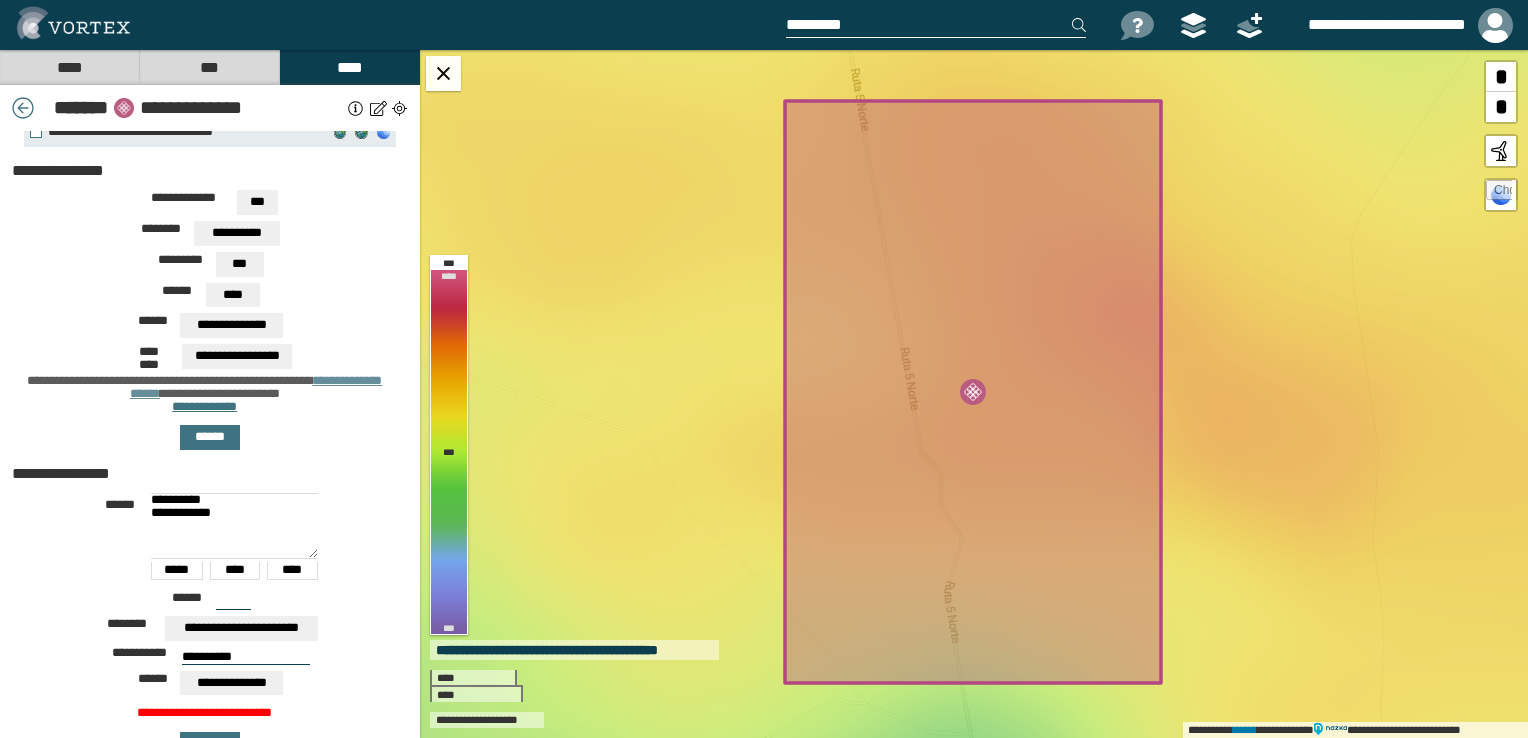 scroll, scrollTop: 0, scrollLeft: 0, axis: both 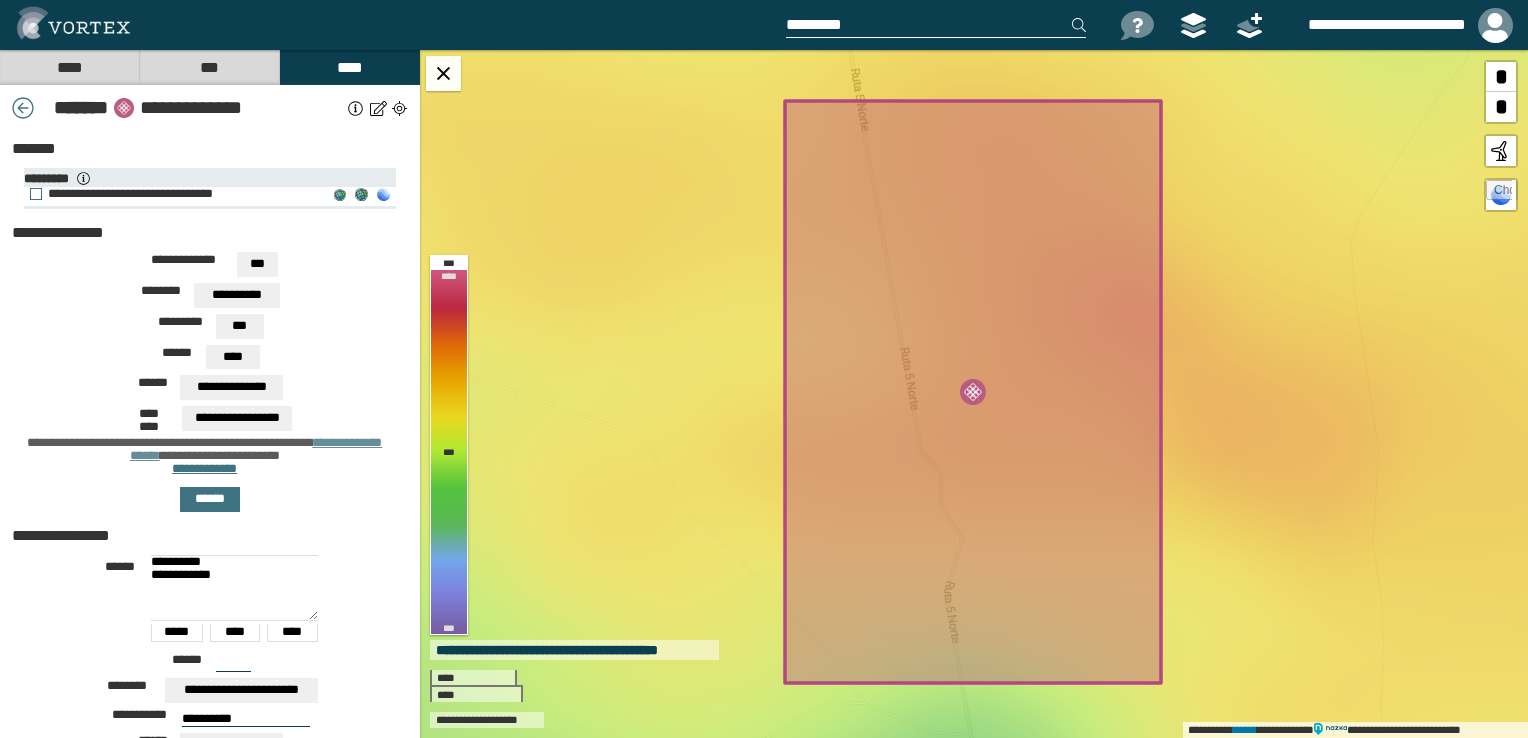 click on "**********" at bounding box center [173, 194] 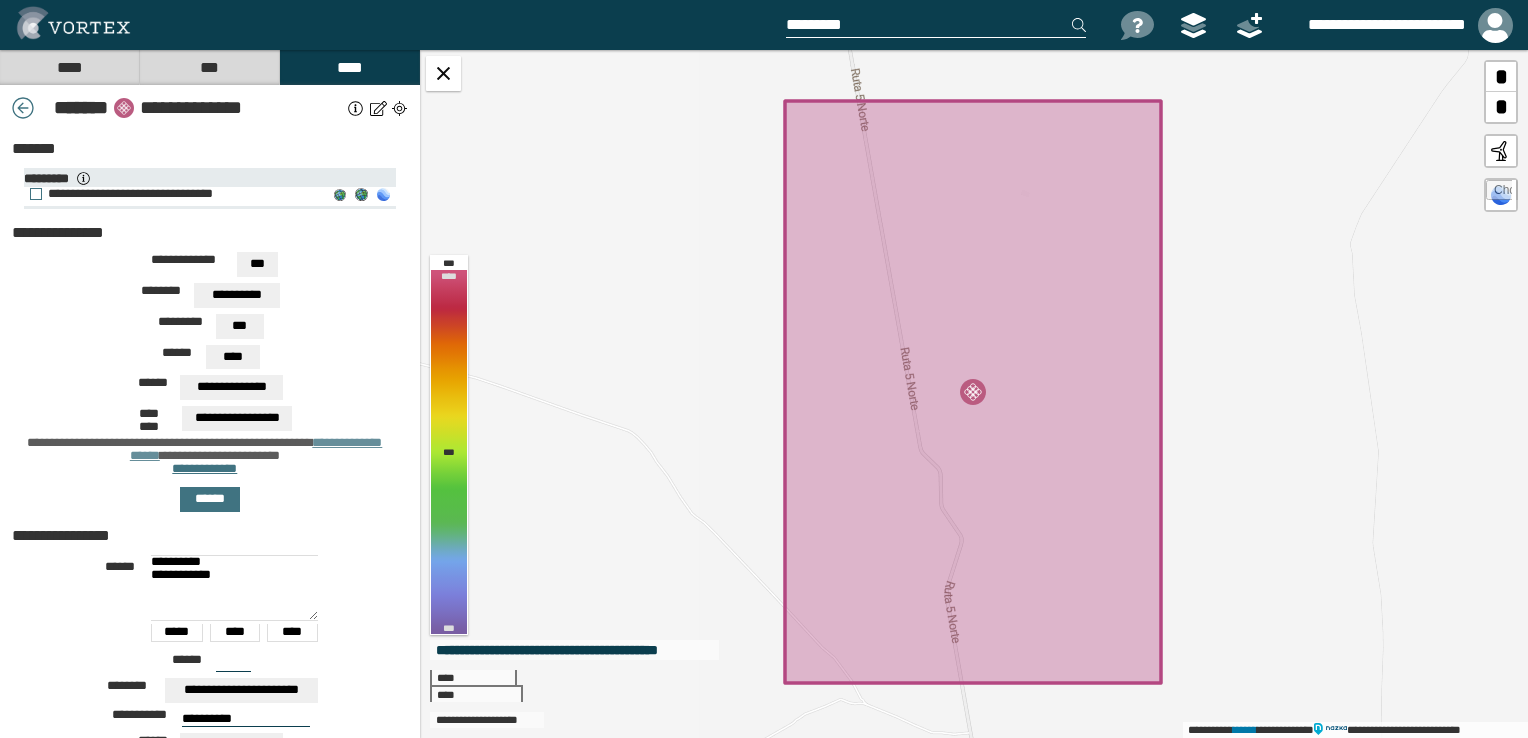 click on "**********" at bounding box center (173, 194) 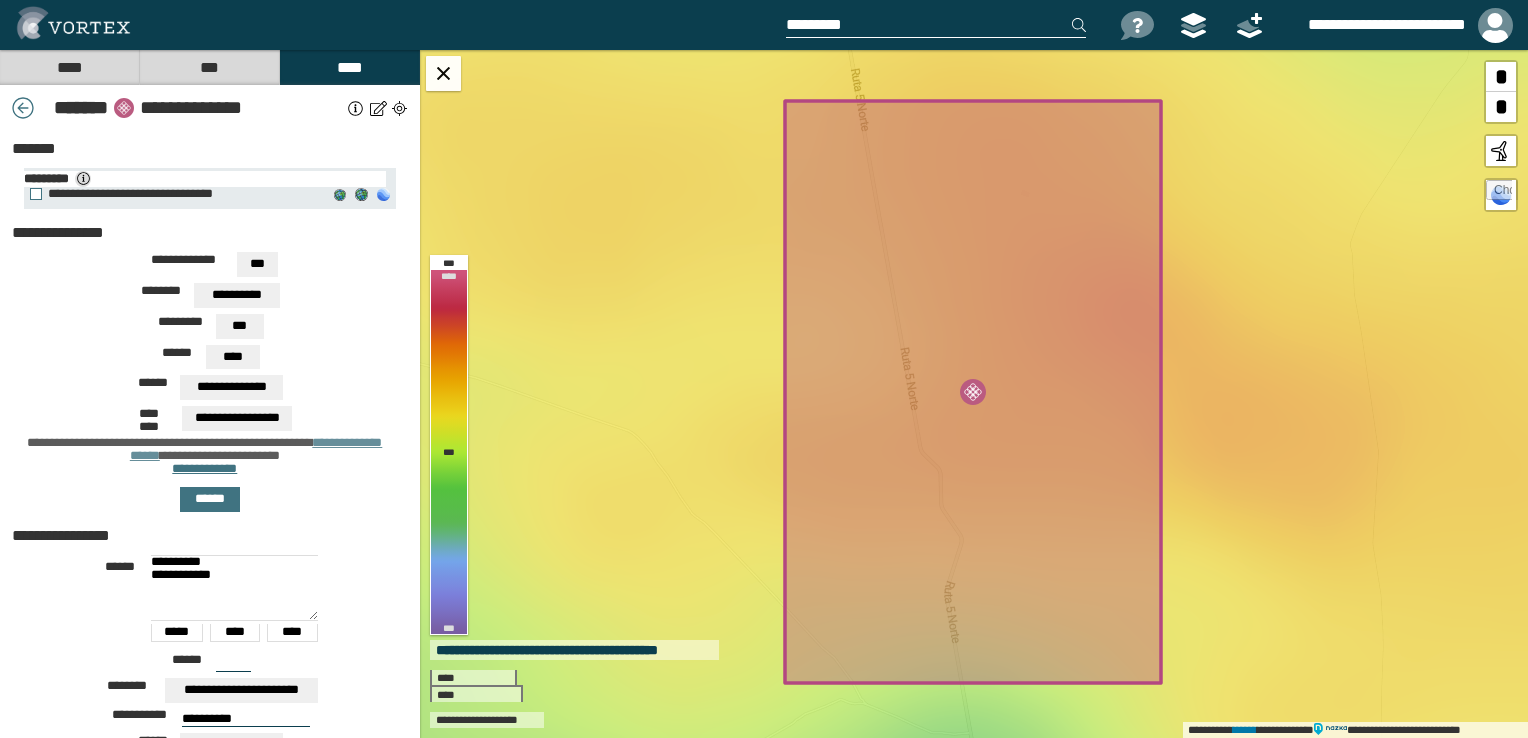 click at bounding box center [83, 179] 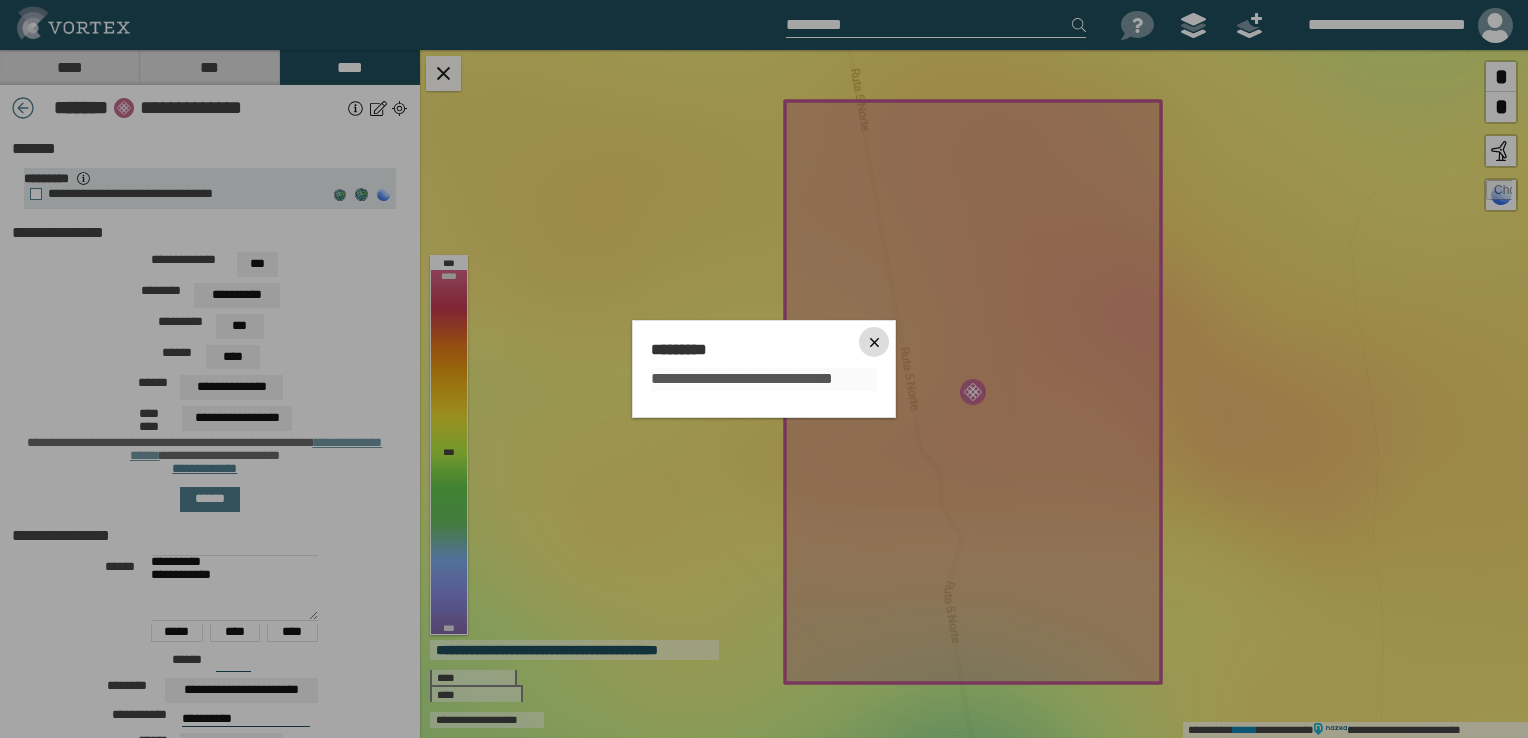 click at bounding box center (874, 342) 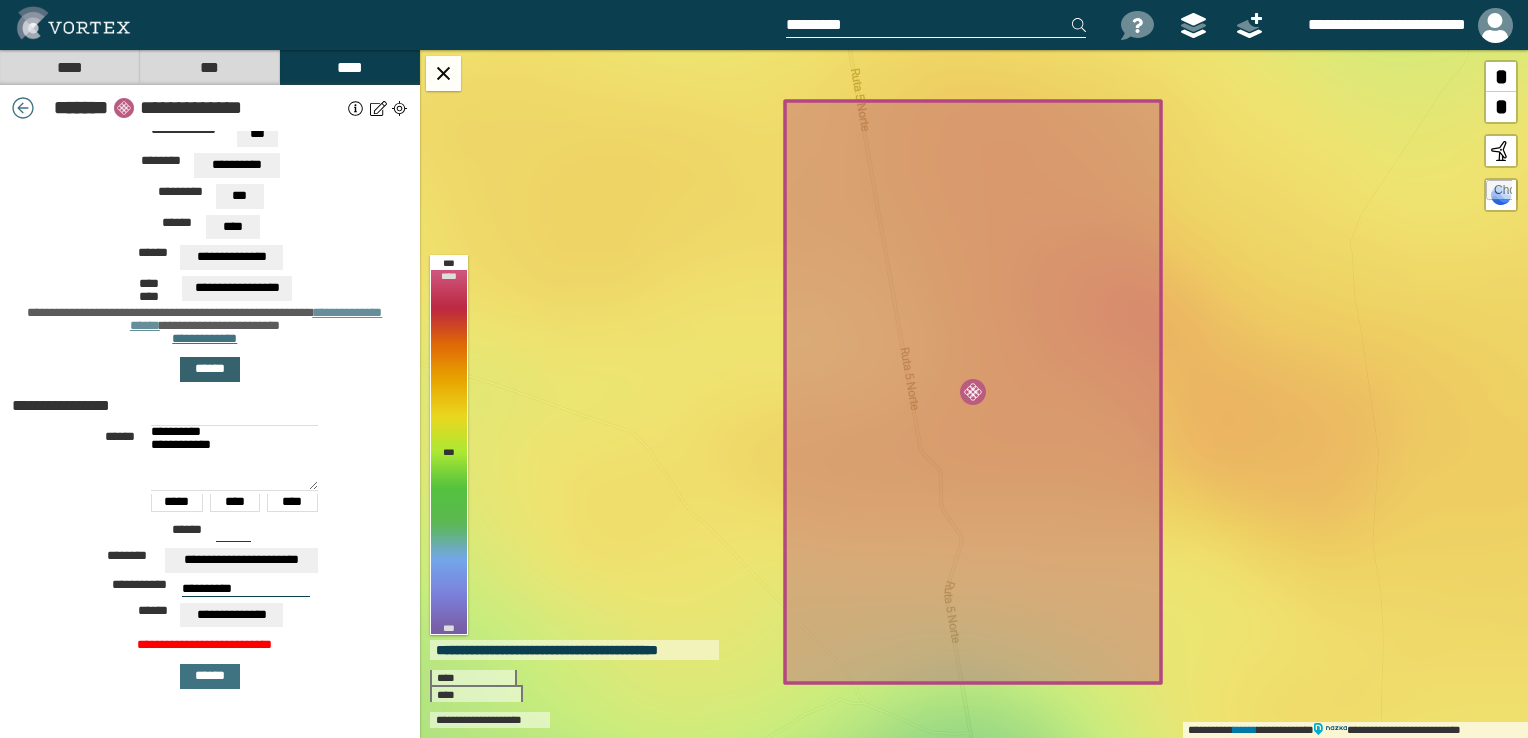 scroll, scrollTop: 142, scrollLeft: 0, axis: vertical 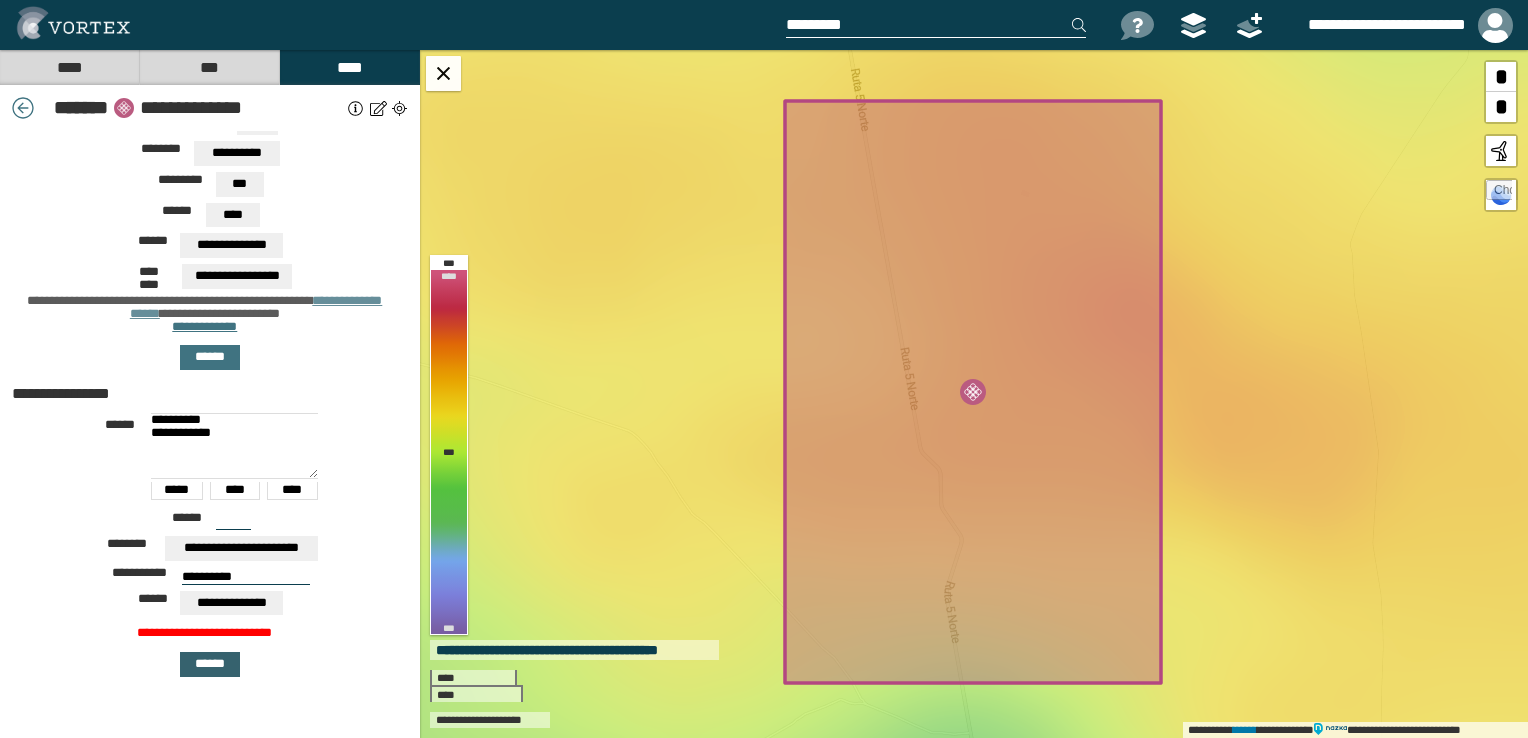 click on "******" at bounding box center [210, 664] 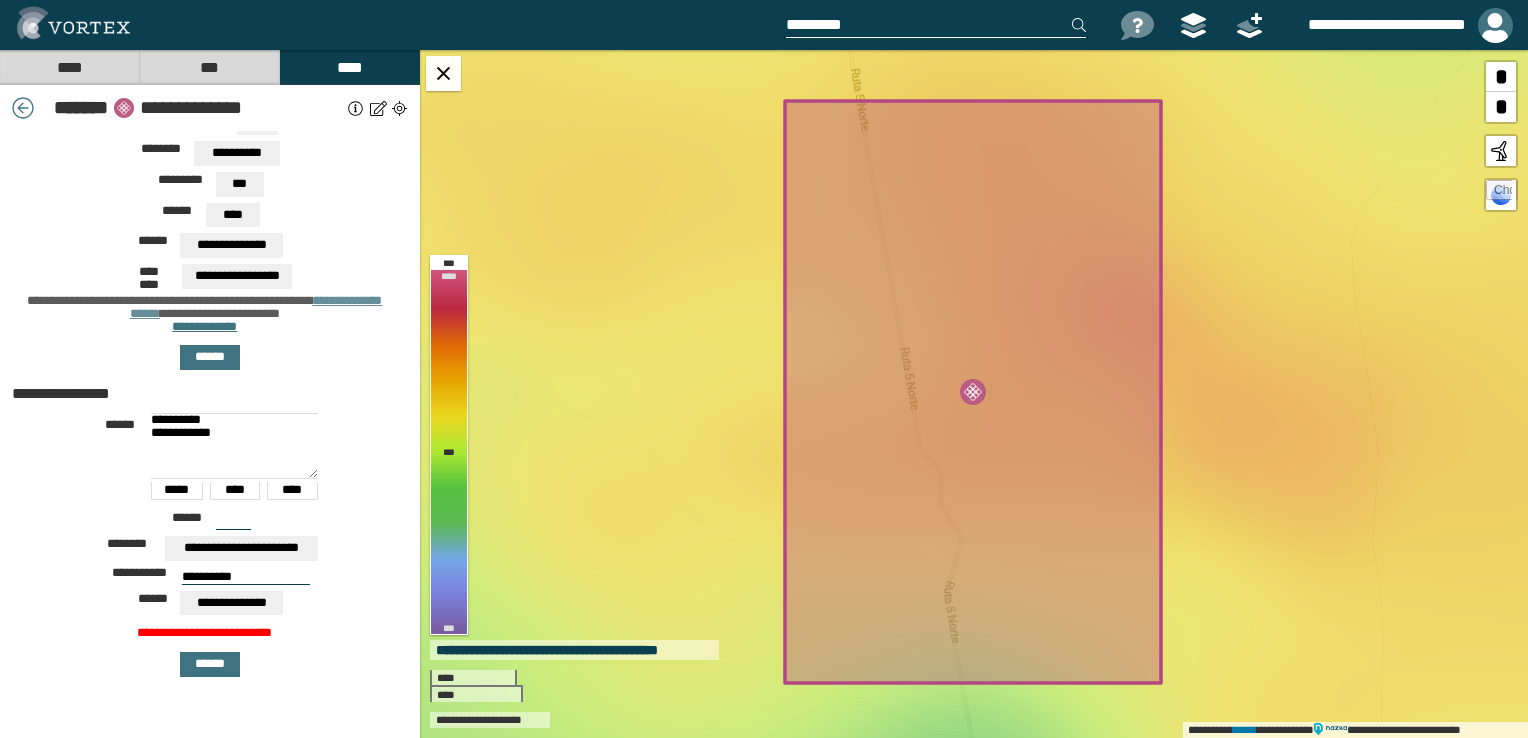 click at bounding box center (1495, 25) 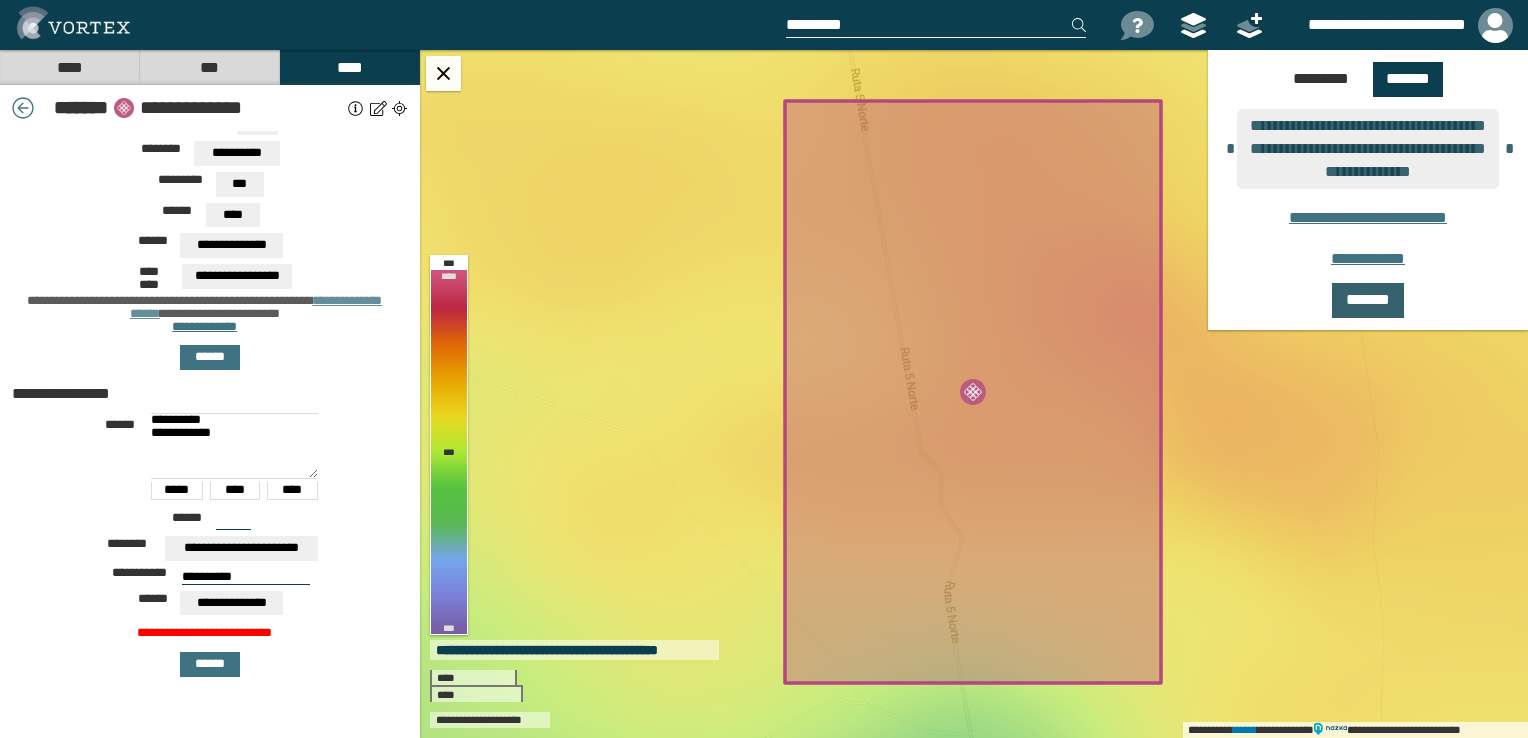 click on "*******" at bounding box center [1368, 300] 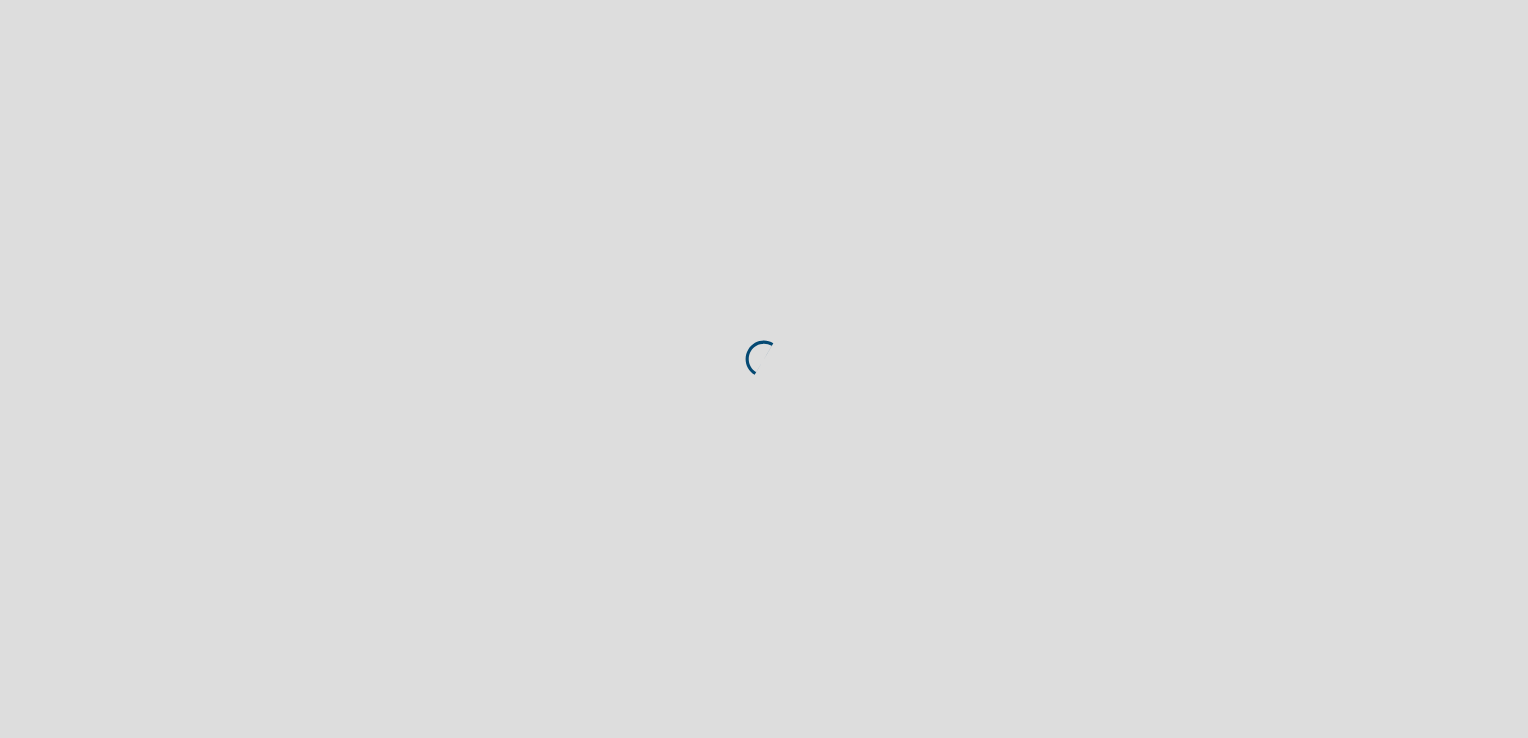 scroll, scrollTop: 0, scrollLeft: 0, axis: both 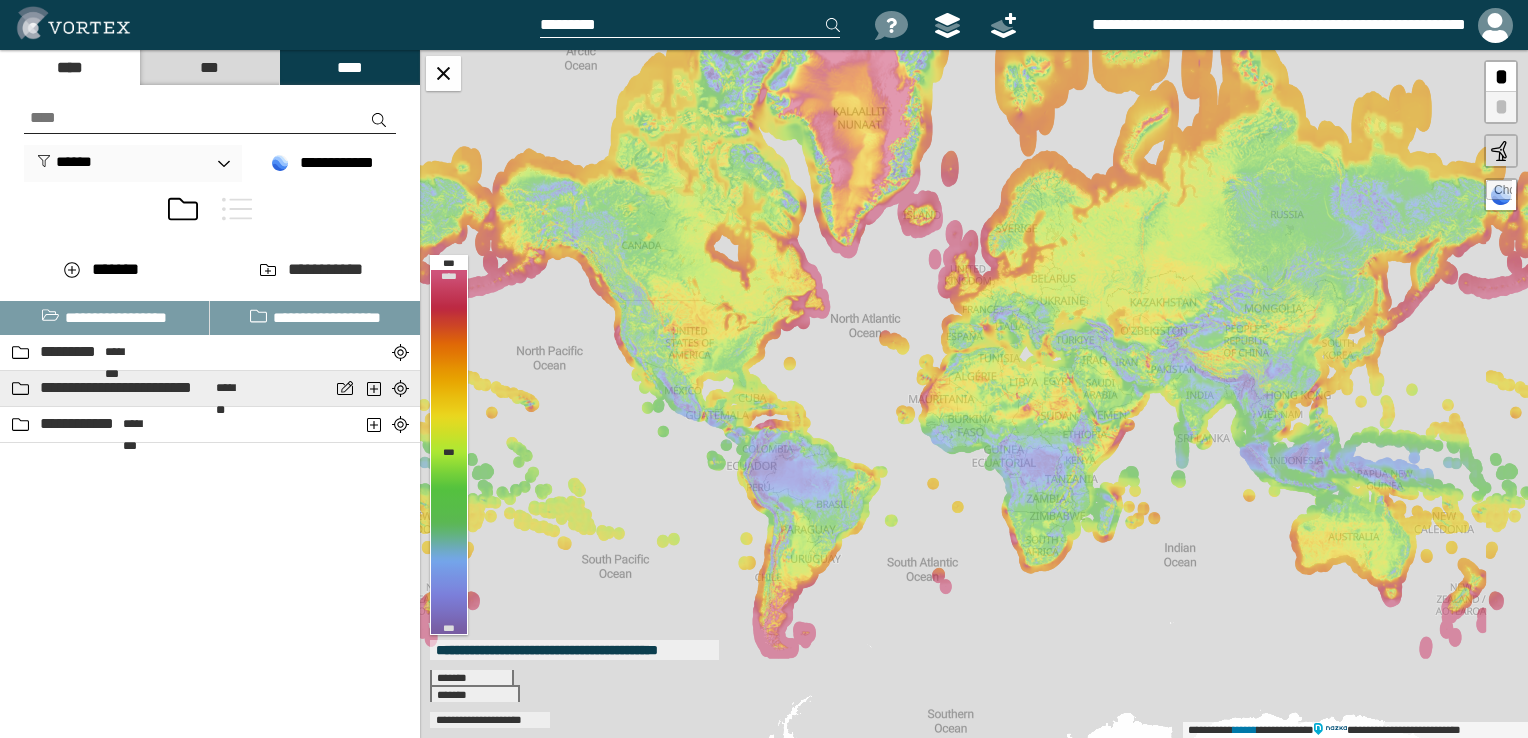 click on "**********" at bounding box center (125, 388) 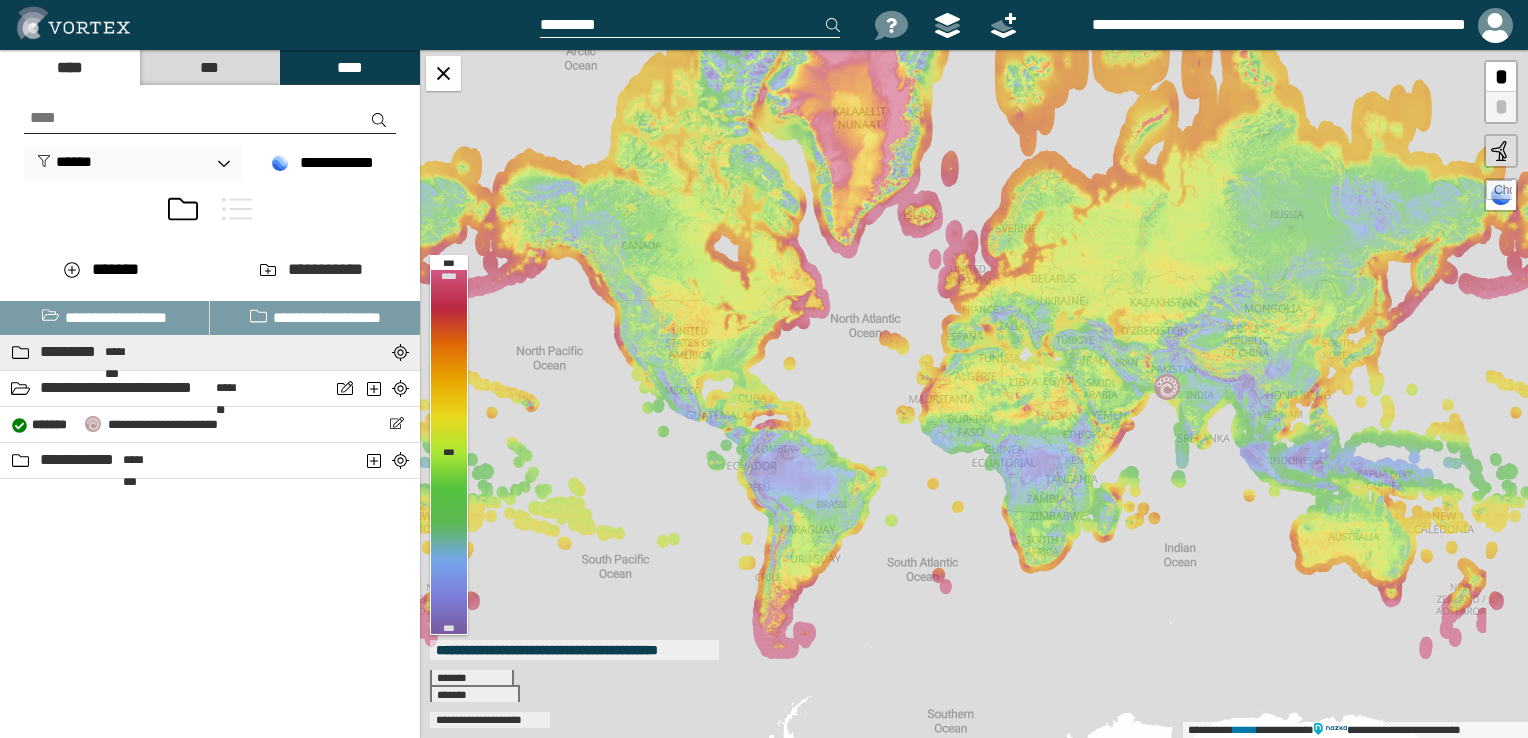 click on "*********" at bounding box center [70, 352] 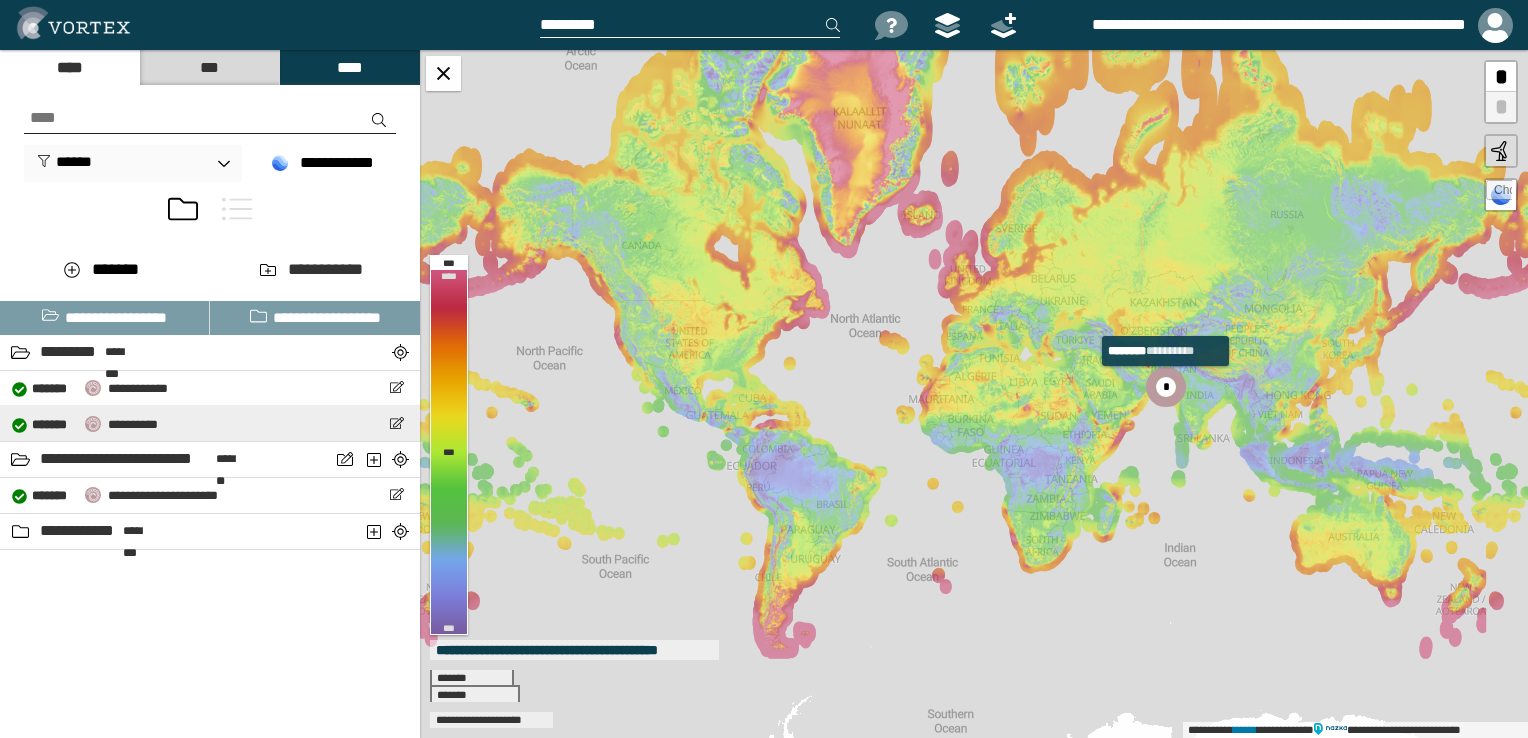 click on "**********" at bounding box center [133, 424] 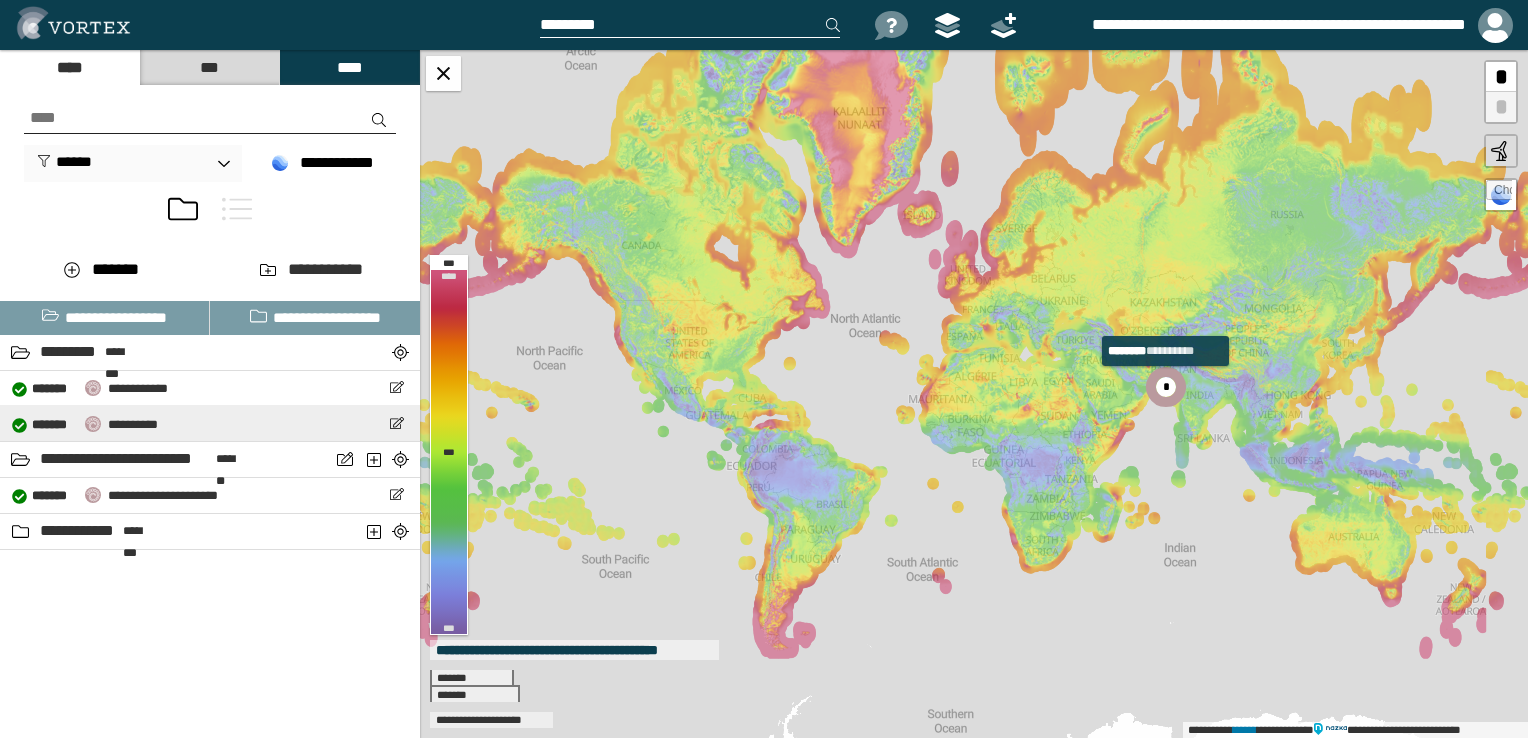 click on "**********" at bounding box center (133, 424) 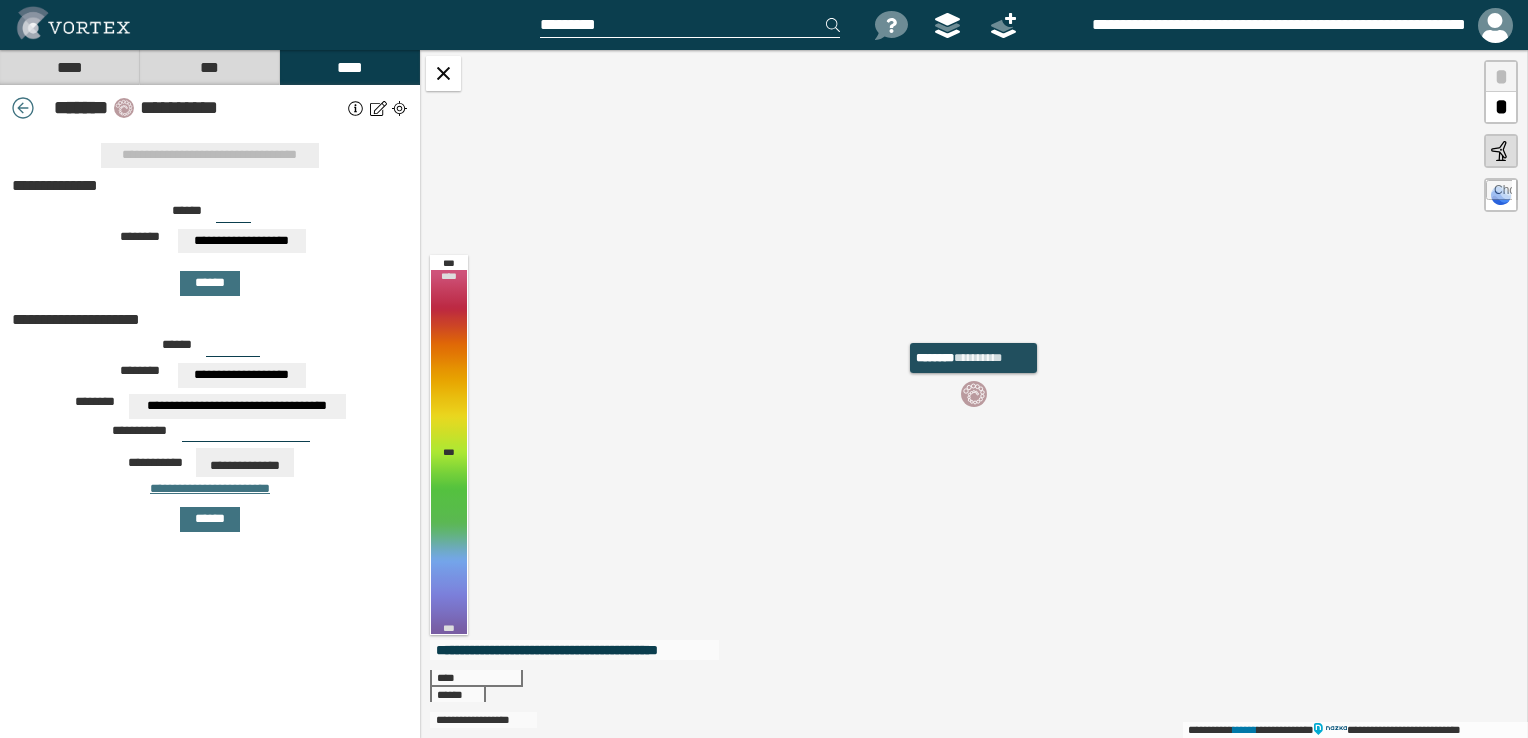 click at bounding box center (974, 394) 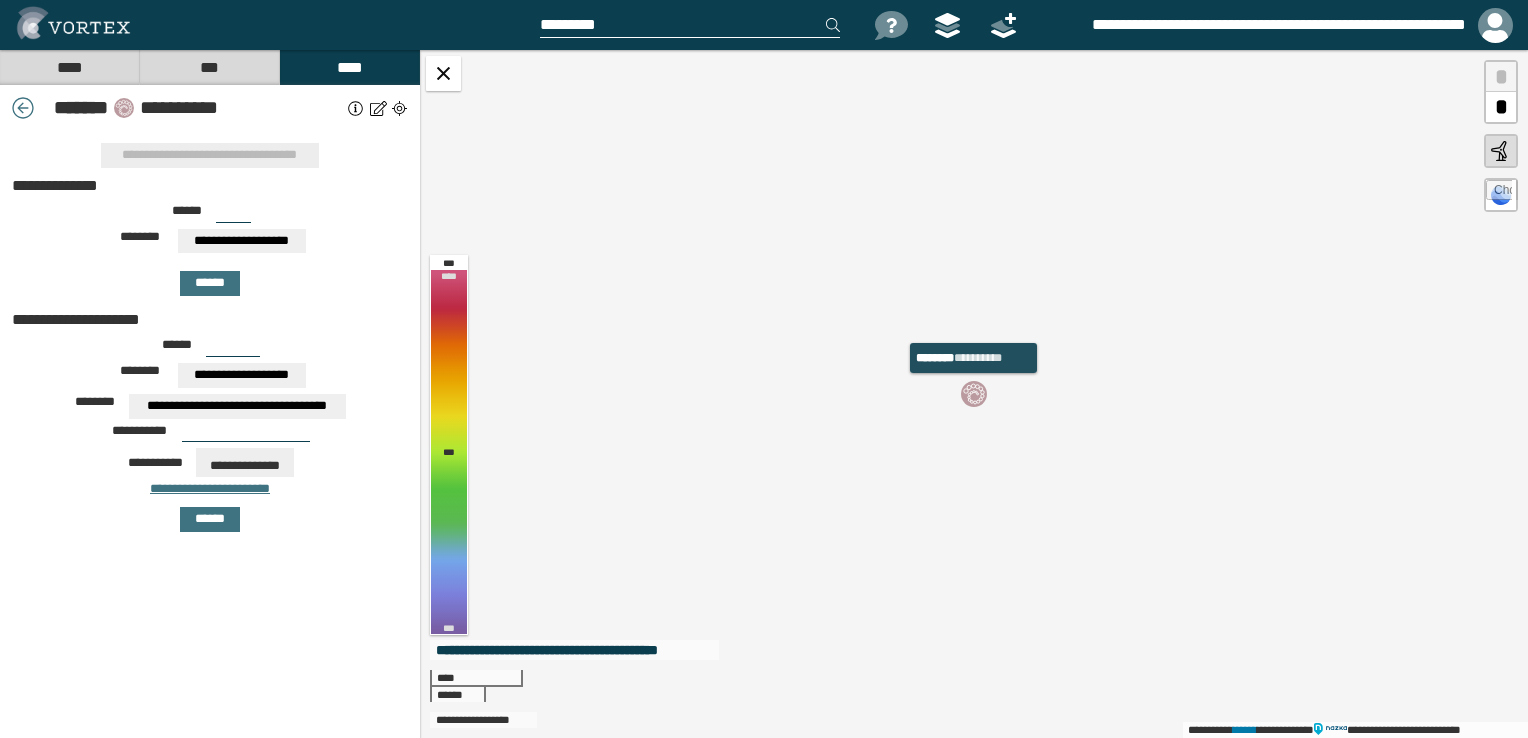 click at bounding box center [974, 394] 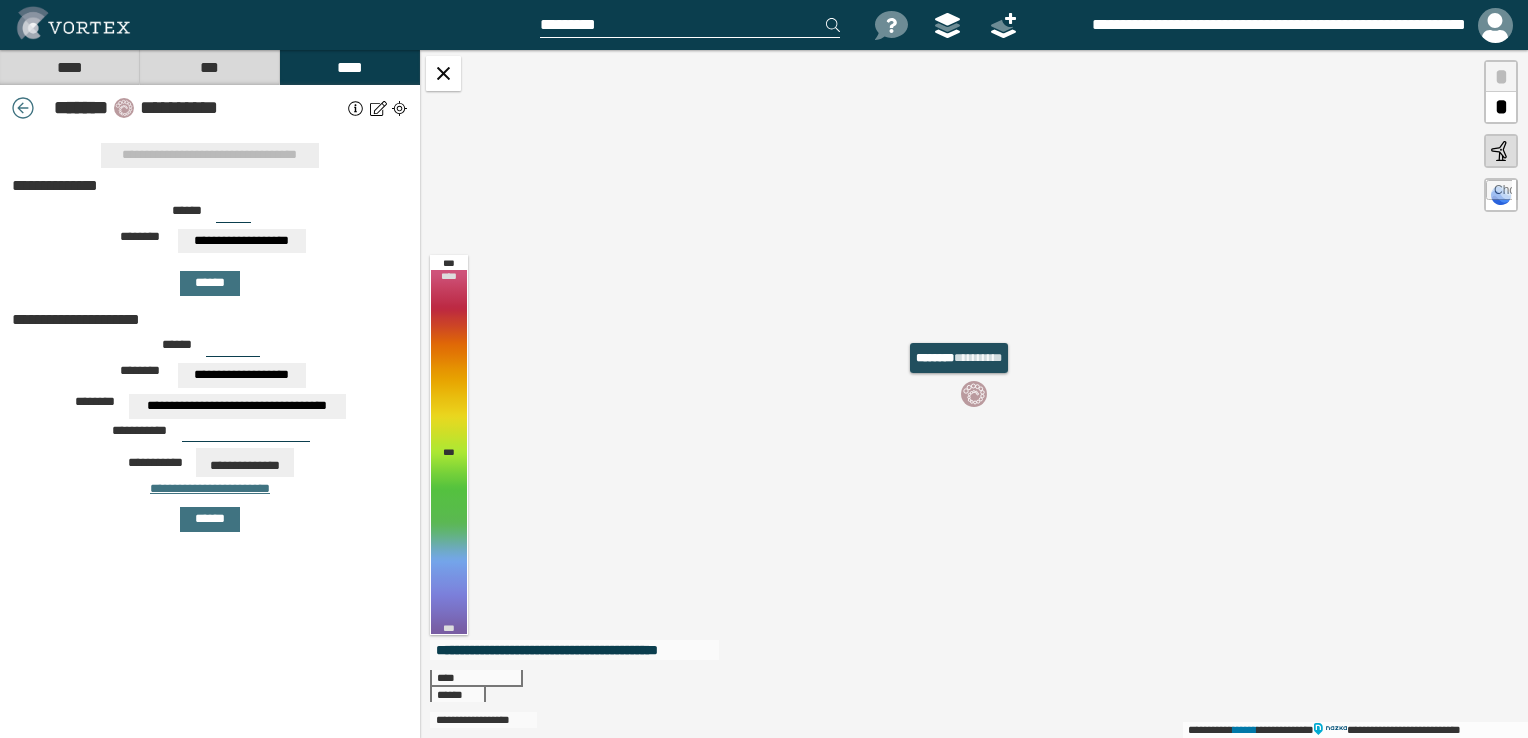 click at bounding box center [974, 394] 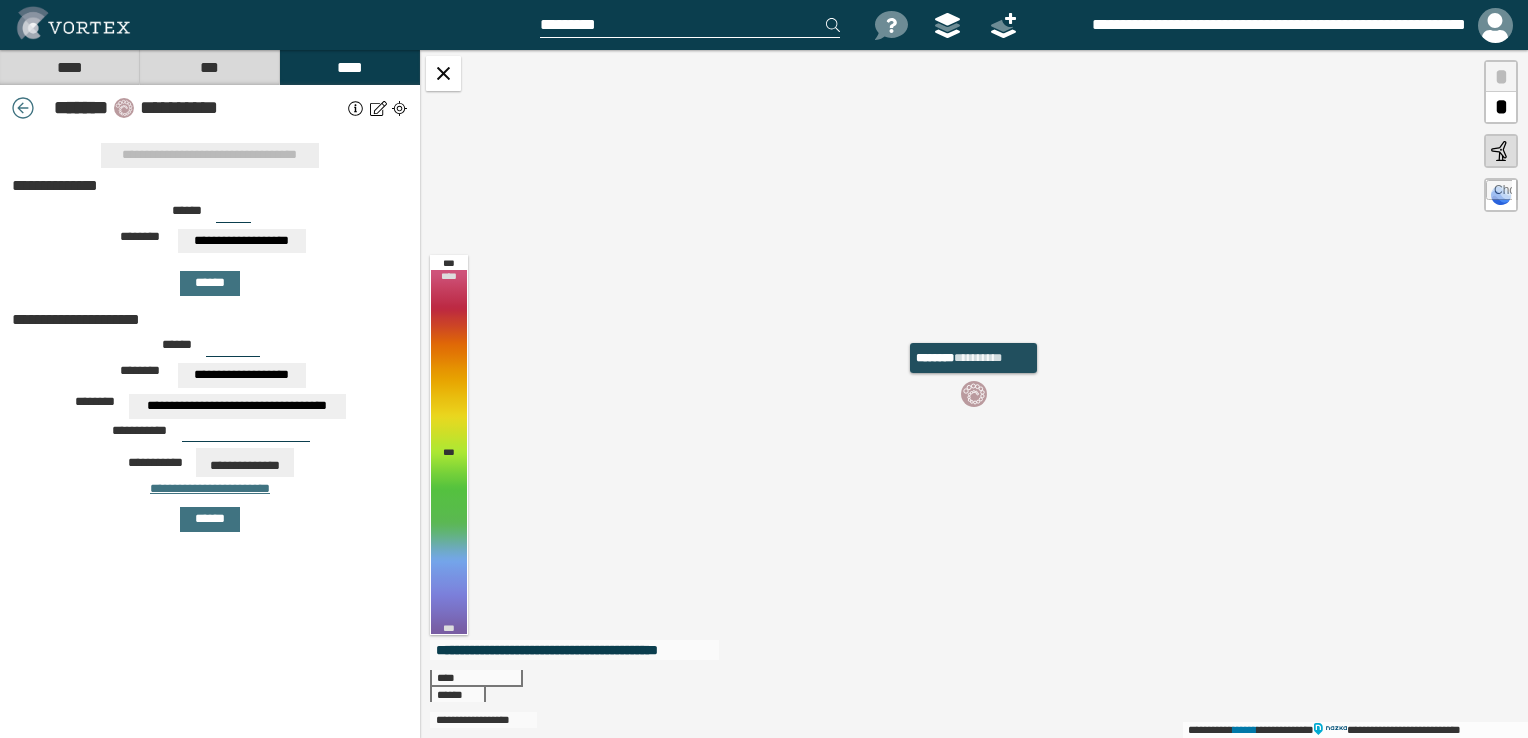 click at bounding box center (974, 394) 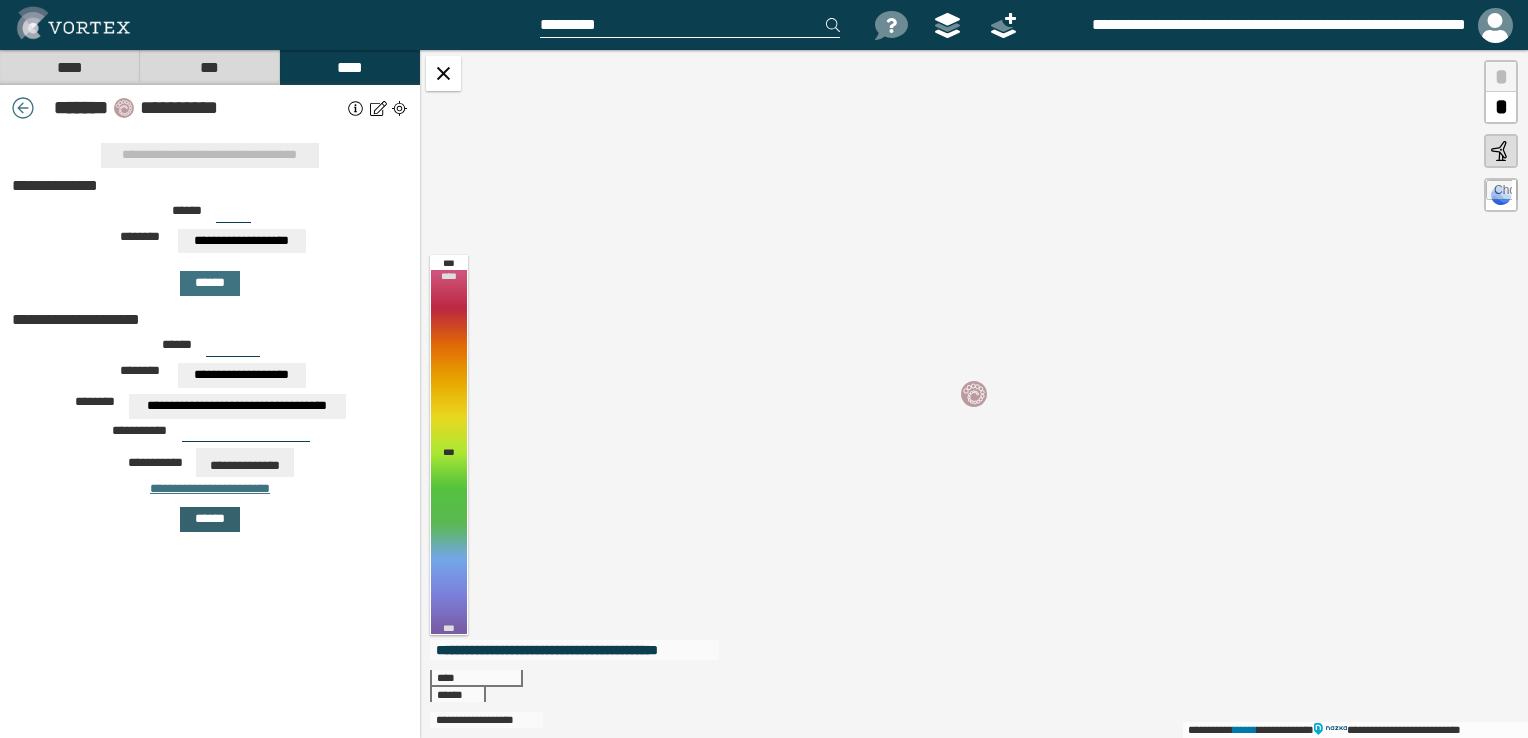 click on "******" at bounding box center [210, 519] 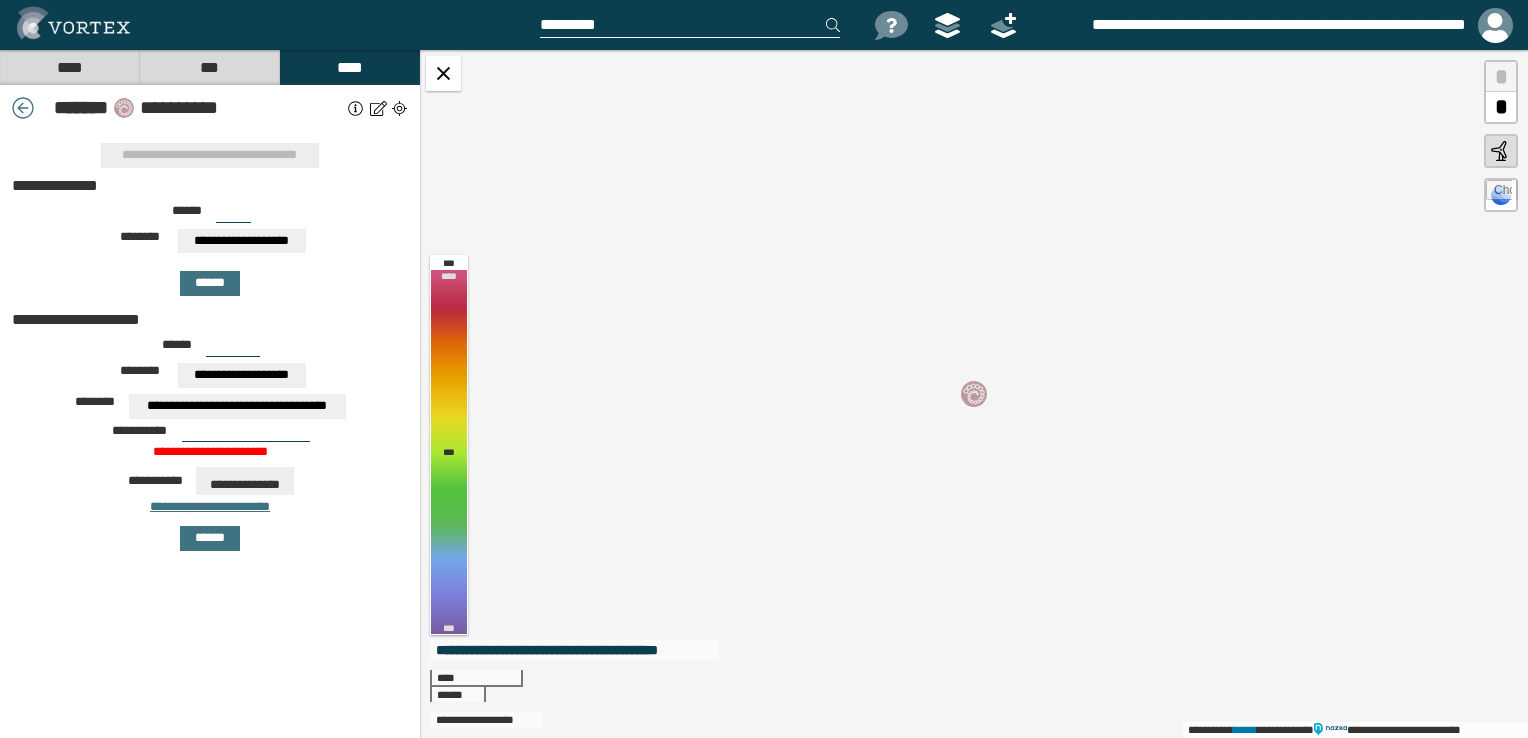 click at bounding box center [246, 434] 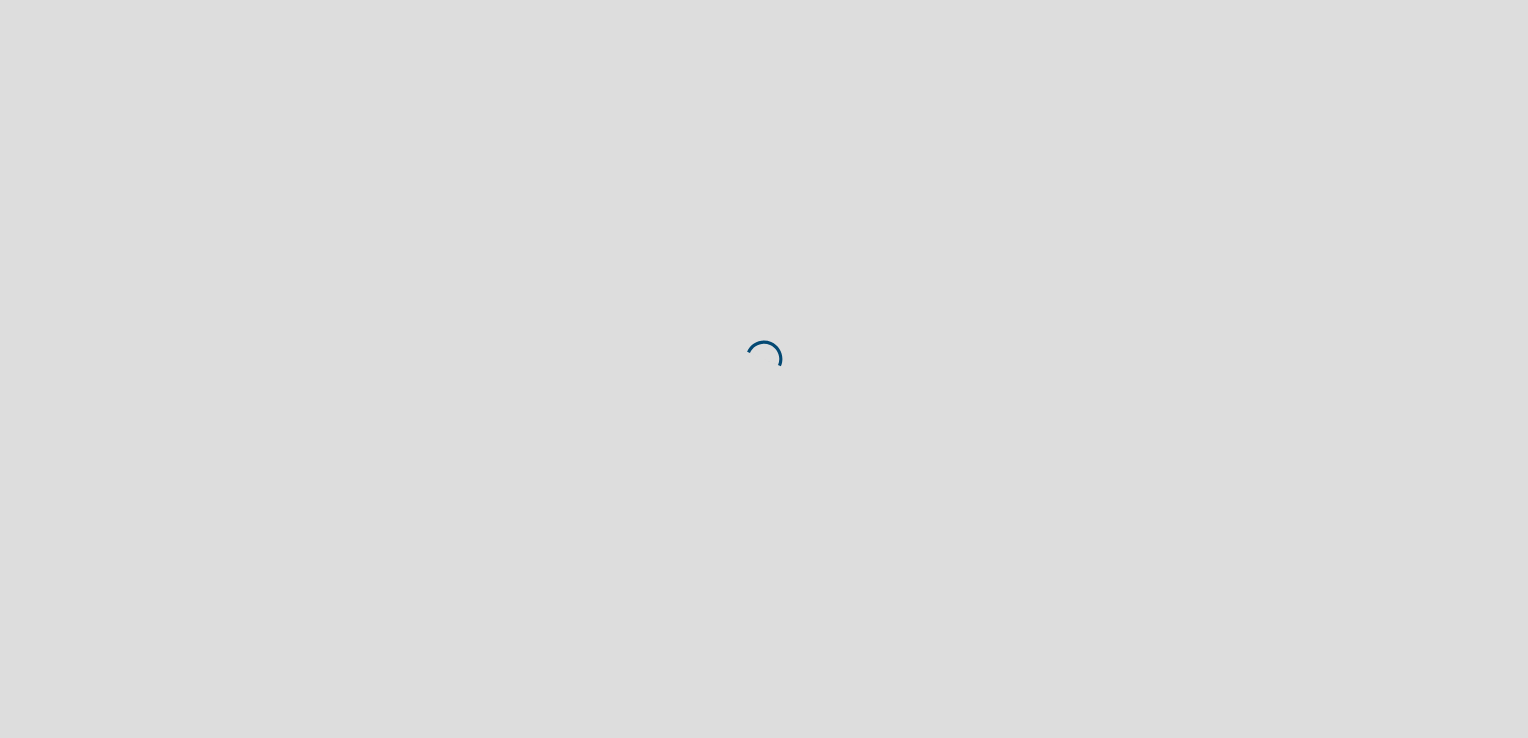 scroll, scrollTop: 0, scrollLeft: 0, axis: both 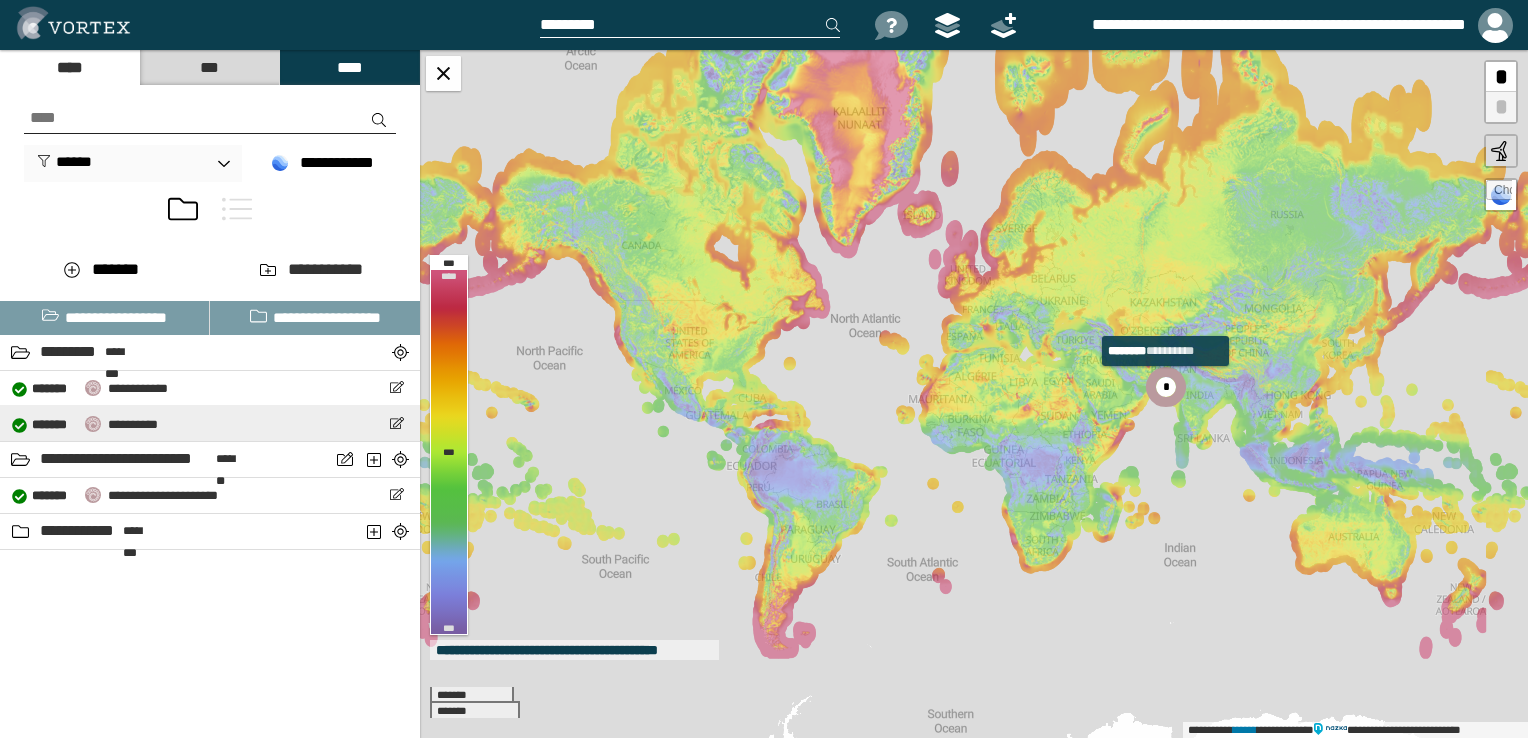 click on "**********" at bounding box center [133, 424] 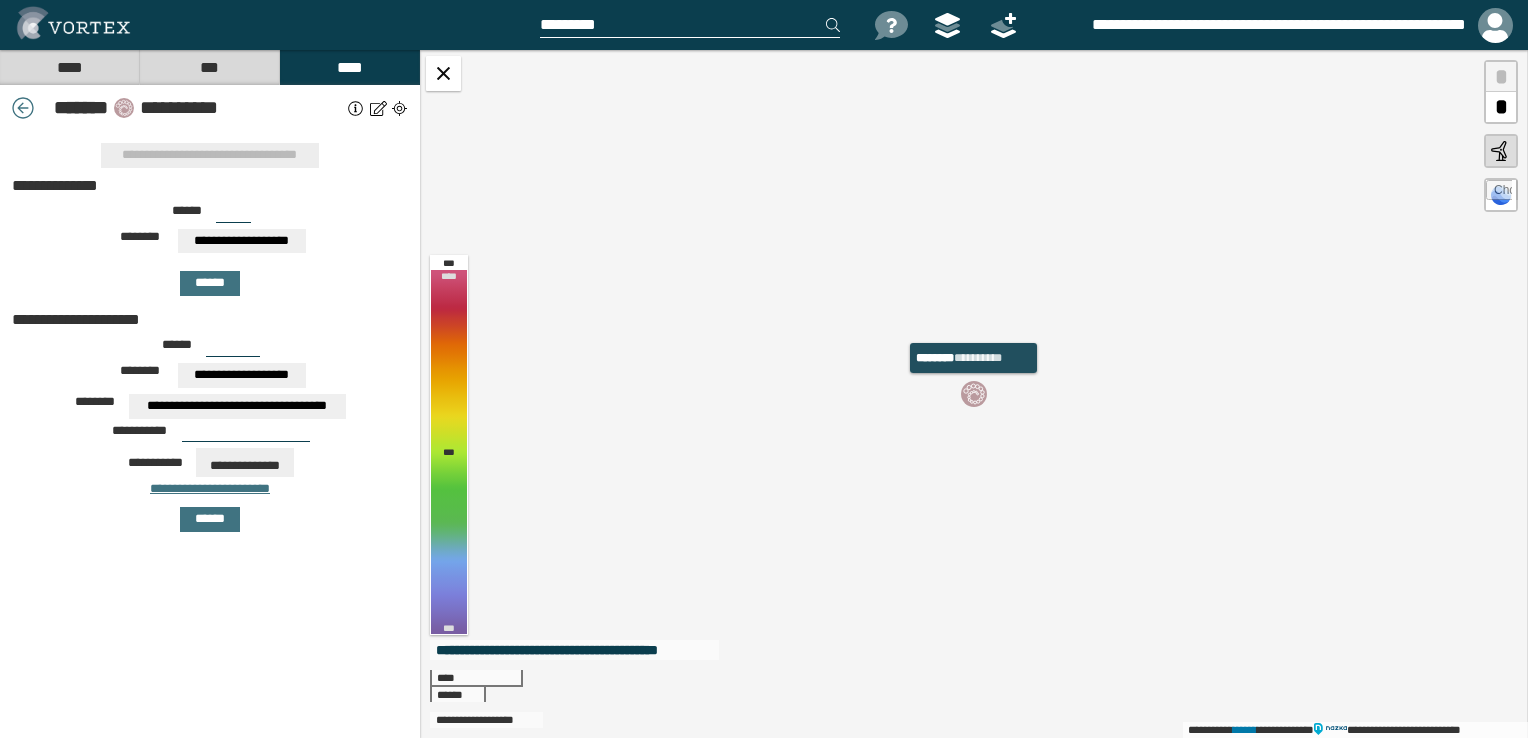 click at bounding box center (974, 394) 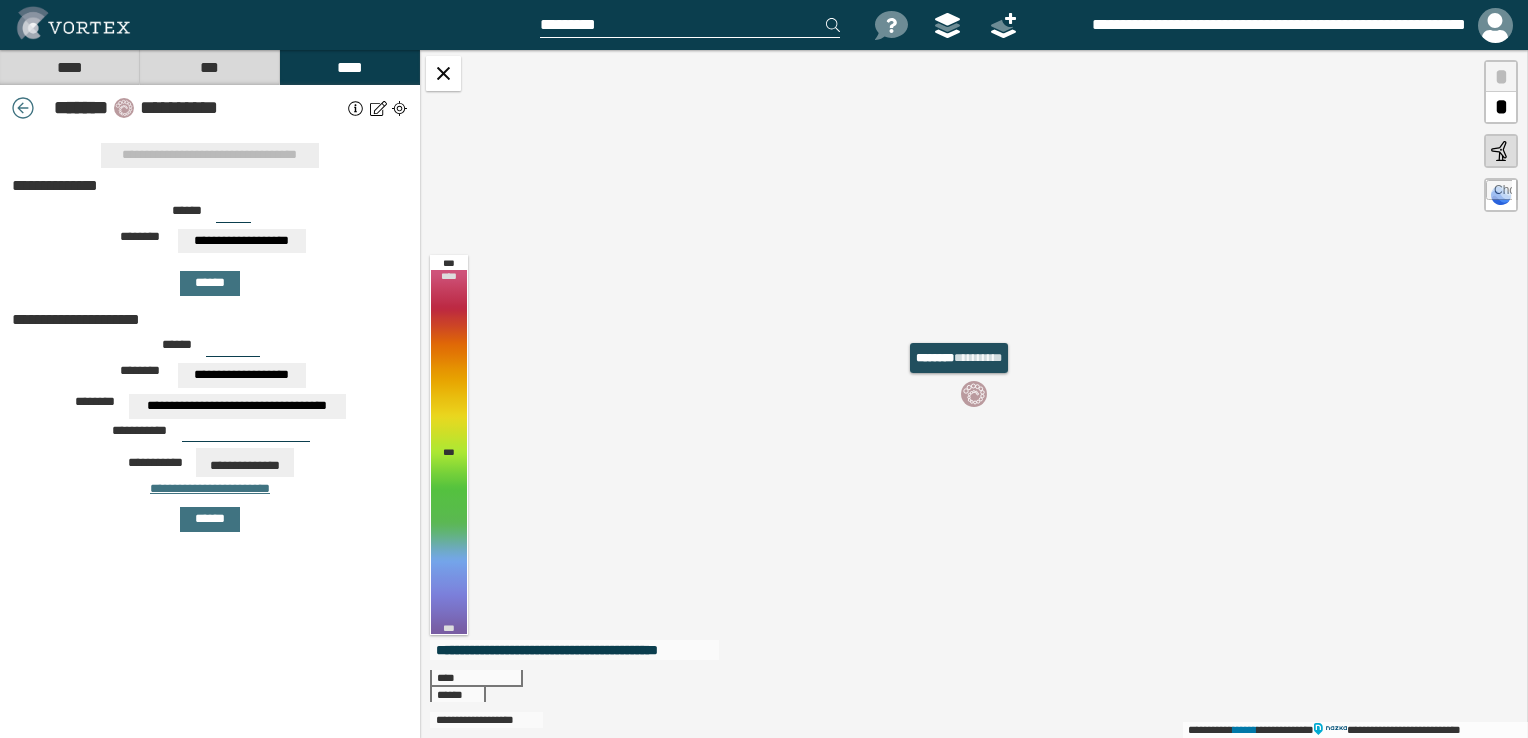 click at bounding box center [974, 394] 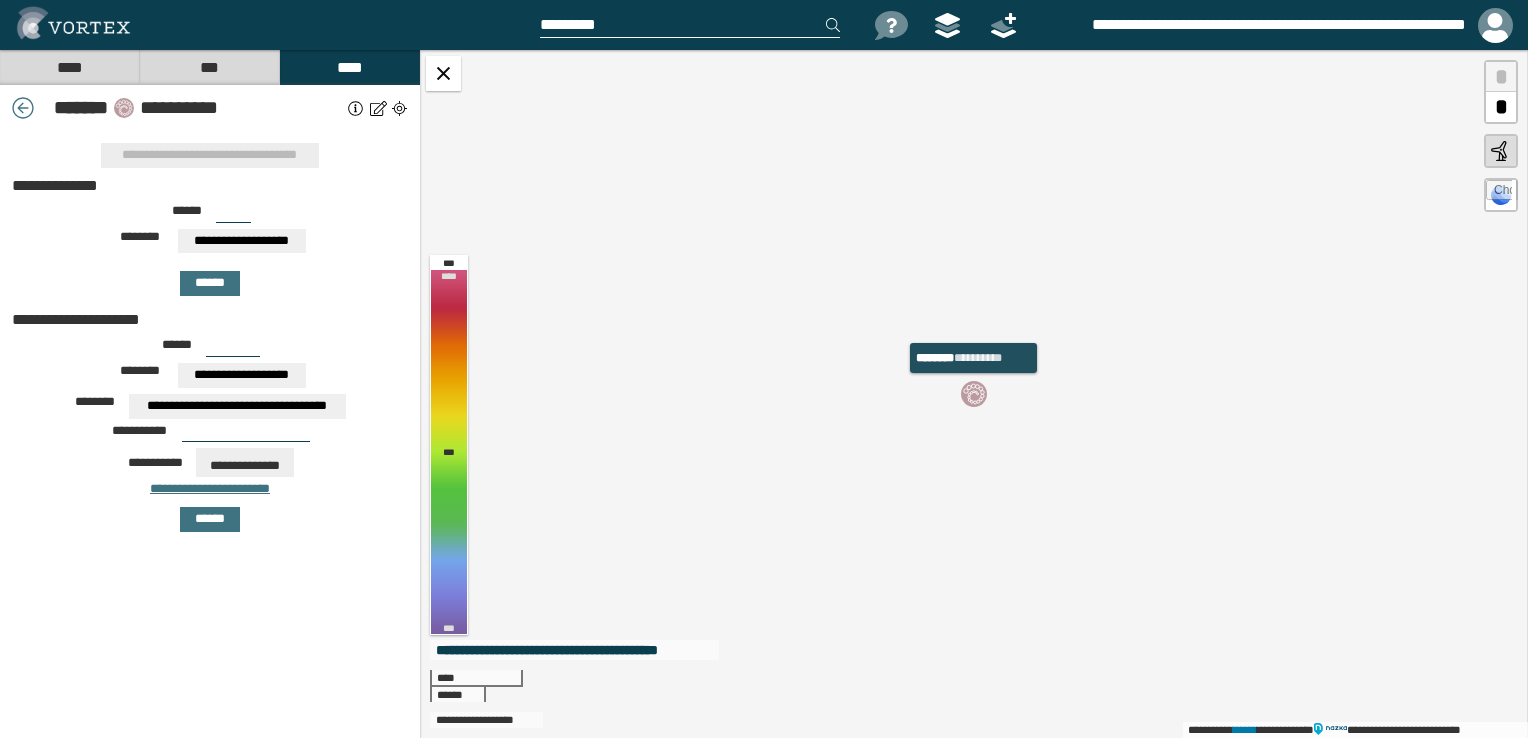 click at bounding box center (974, 394) 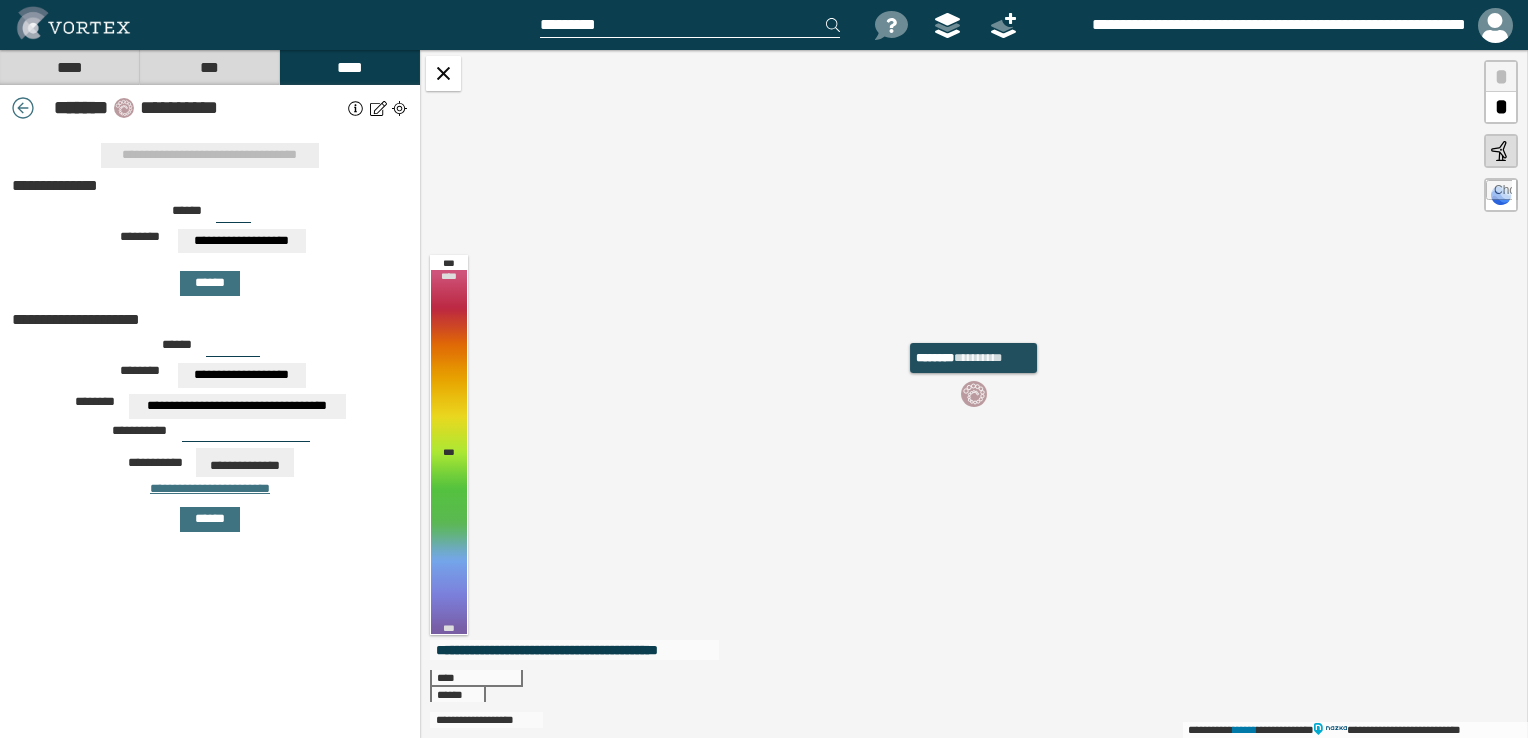 click at bounding box center [974, 394] 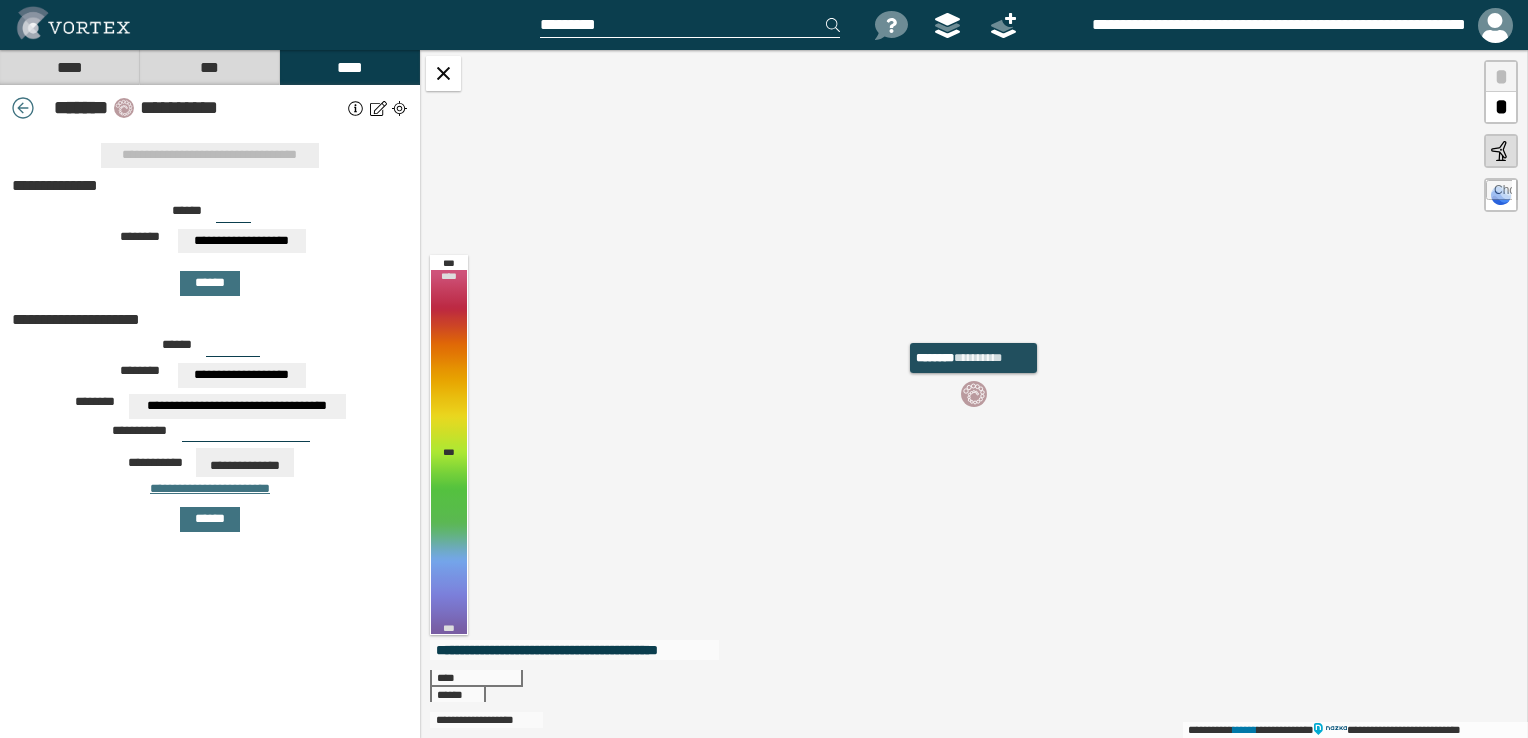 click at bounding box center (974, 394) 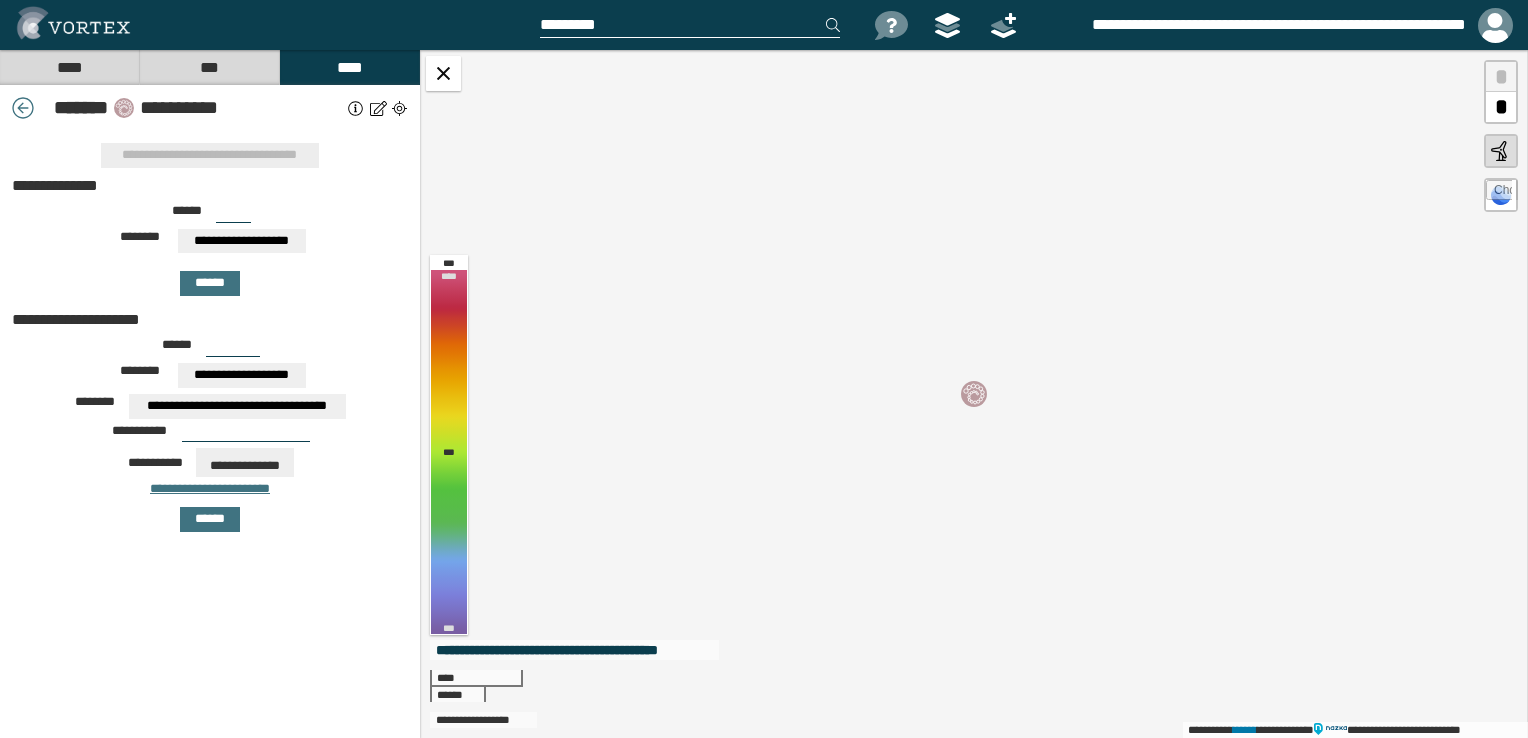drag, startPoint x: 976, startPoint y: 394, endPoint x: 813, endPoint y: 377, distance: 163.88411 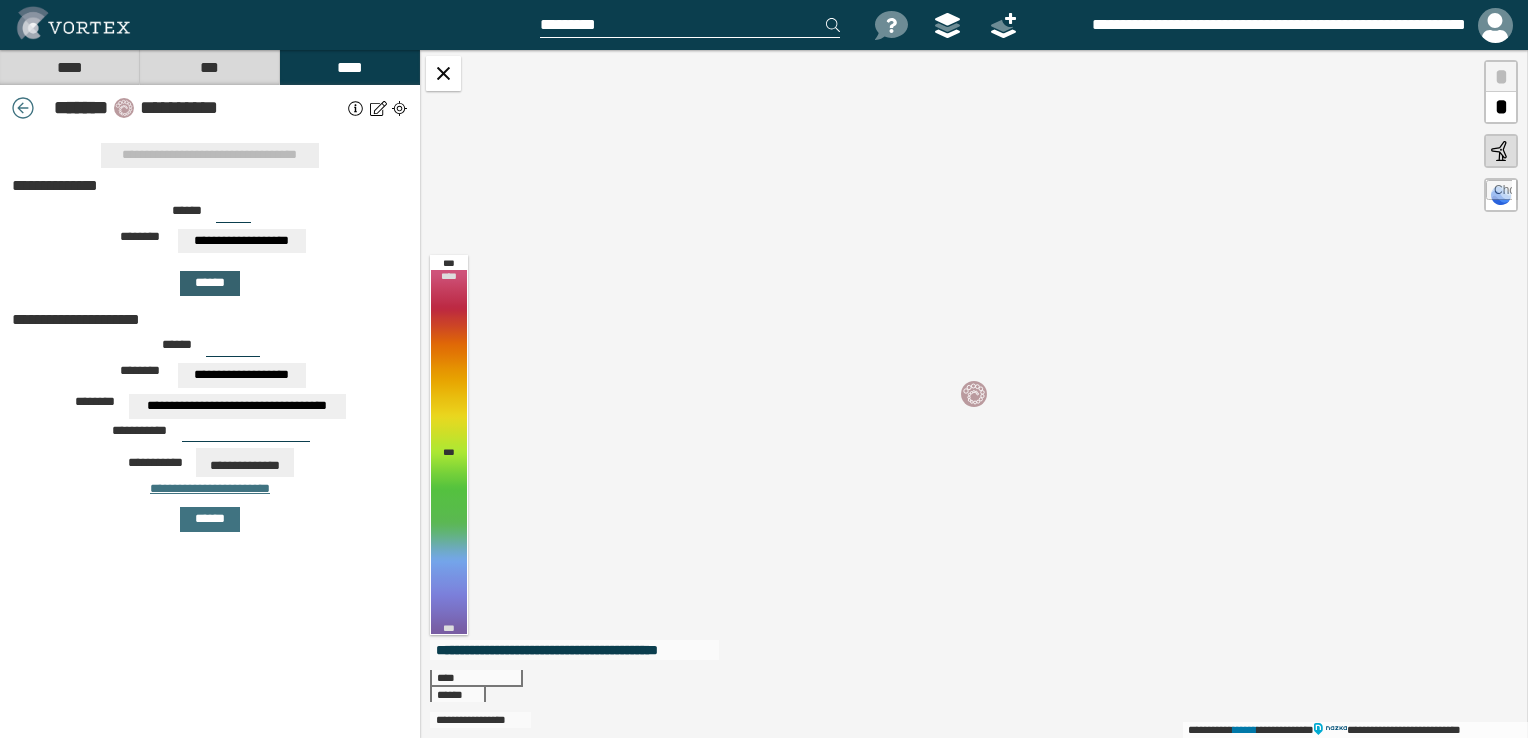 click on "******" at bounding box center [210, 283] 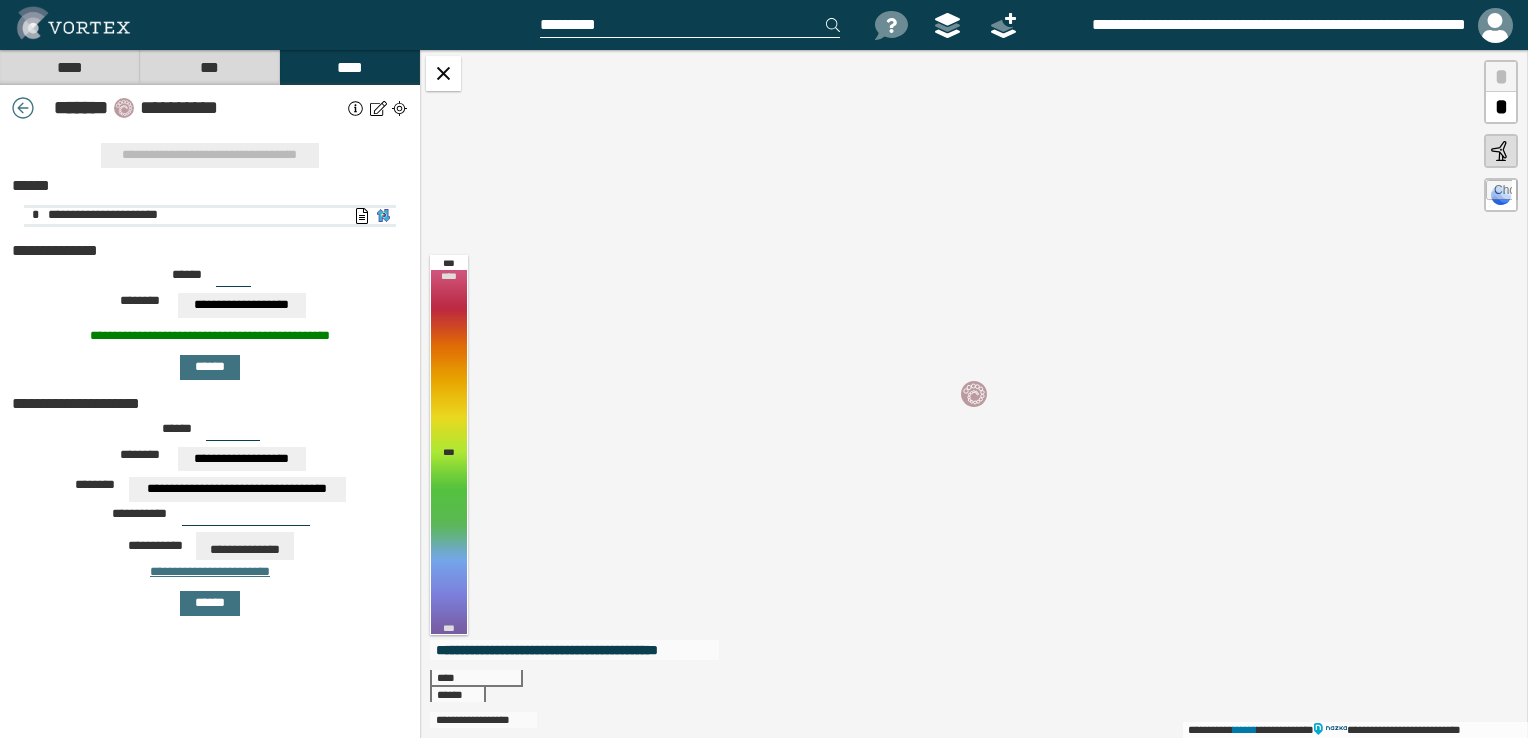 click on "**********" at bounding box center [383, 216] 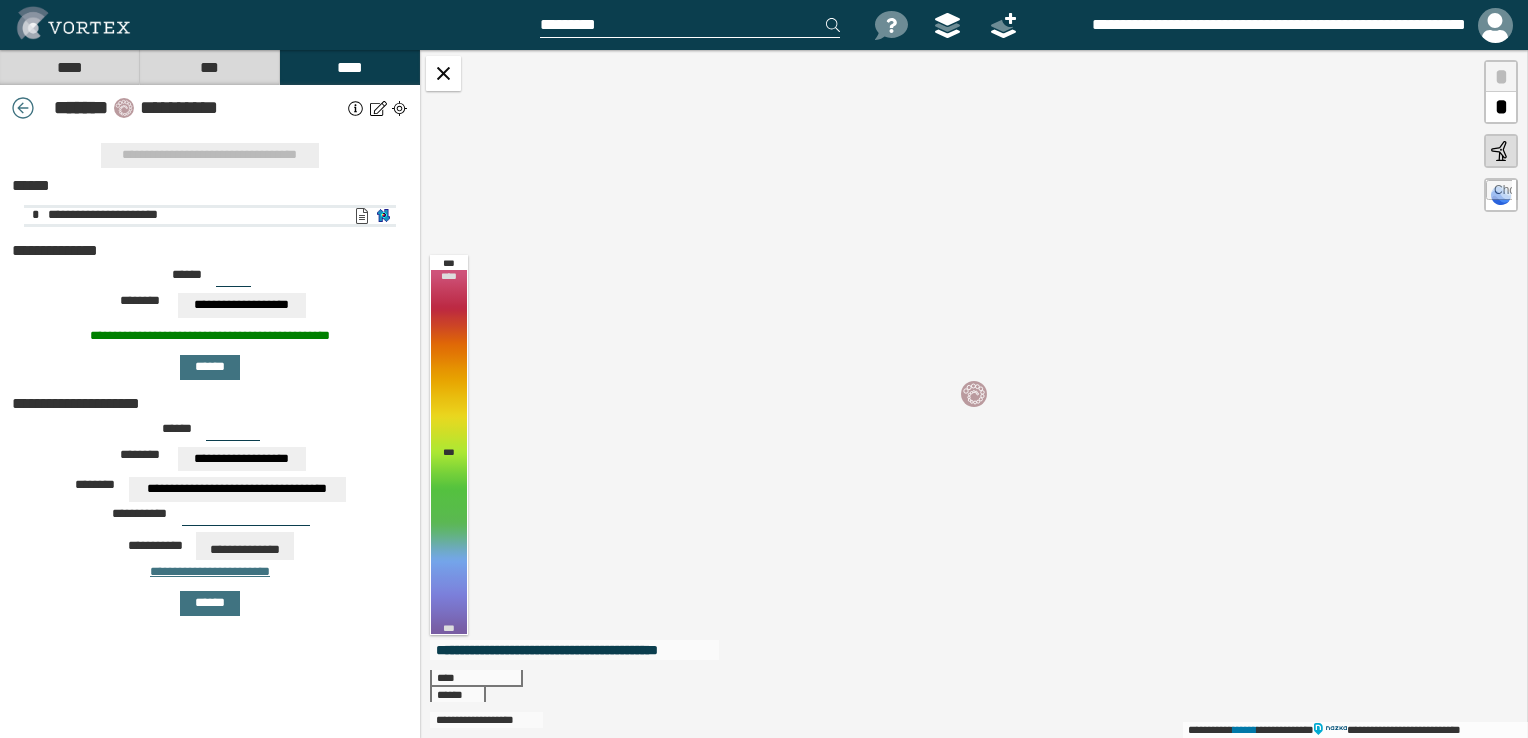click on "**********" at bounding box center (361, 216) 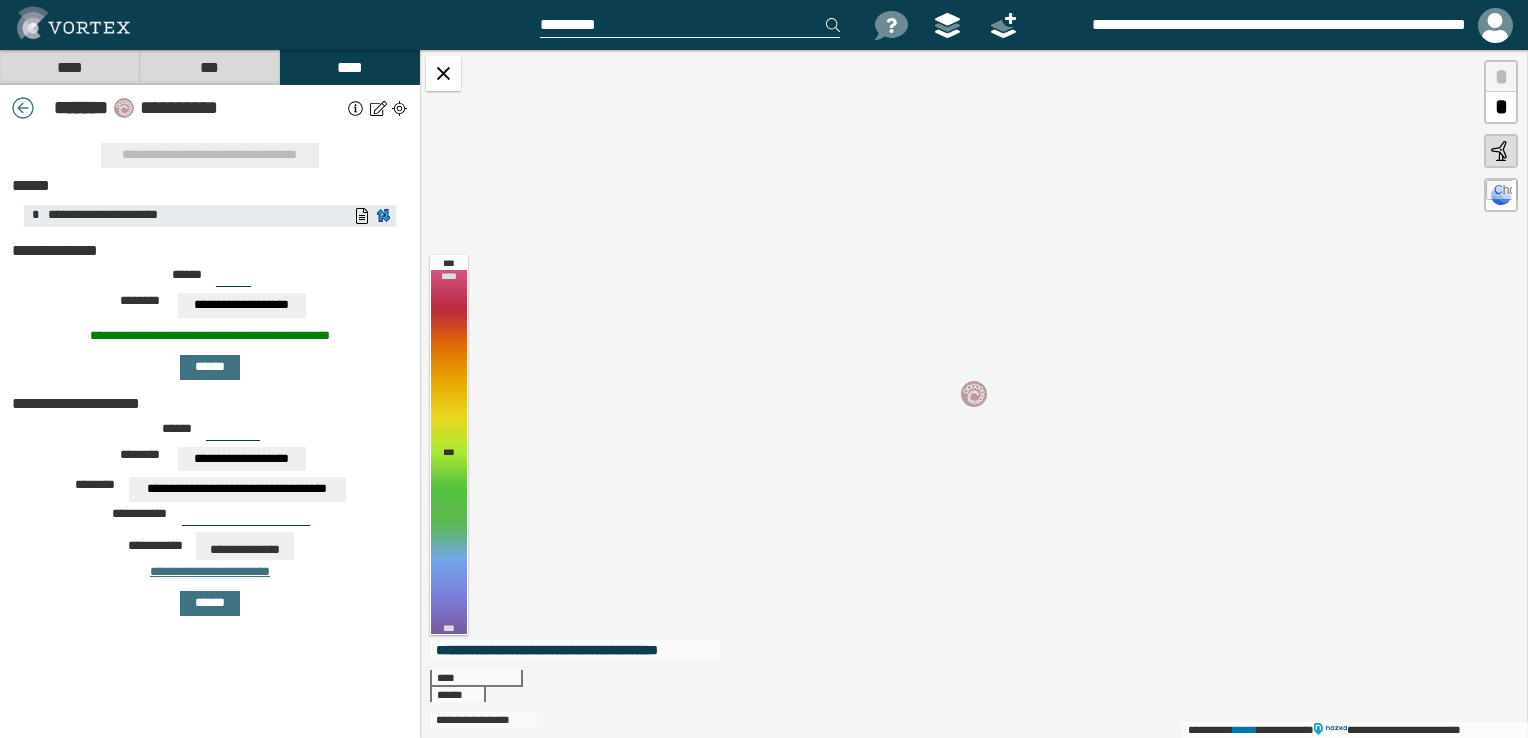 click on "**********" at bounding box center (974, 394) 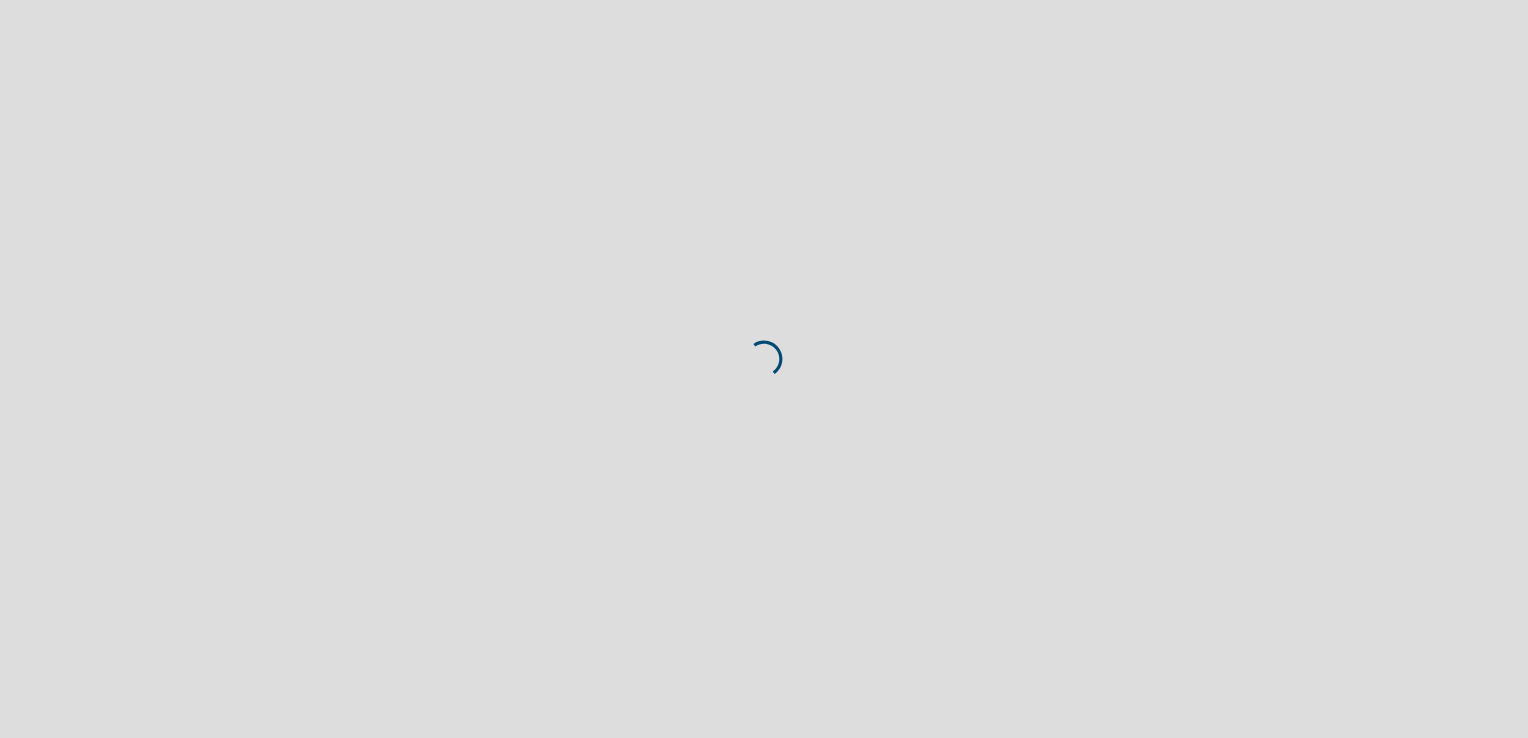 scroll, scrollTop: 0, scrollLeft: 0, axis: both 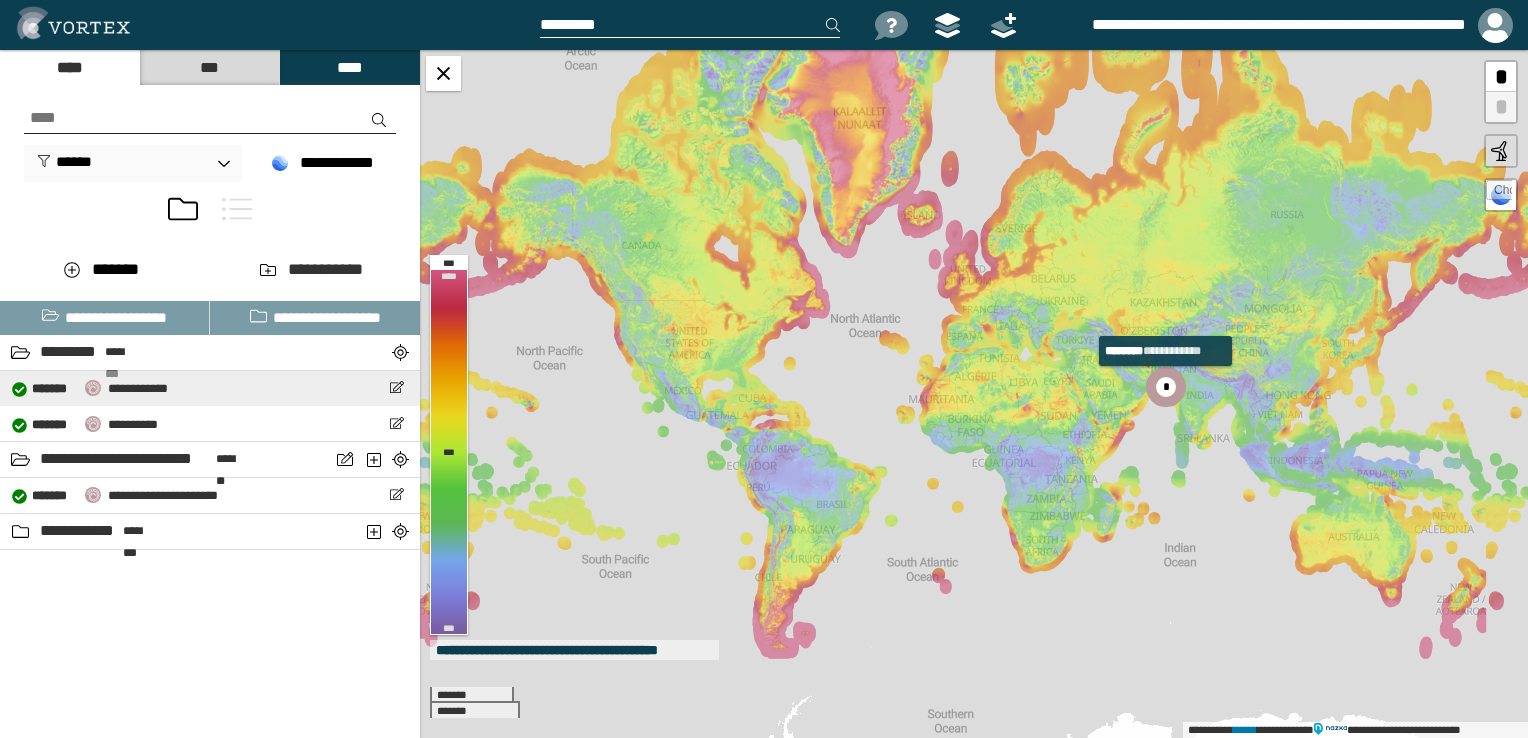 click on "**********" at bounding box center (138, 388) 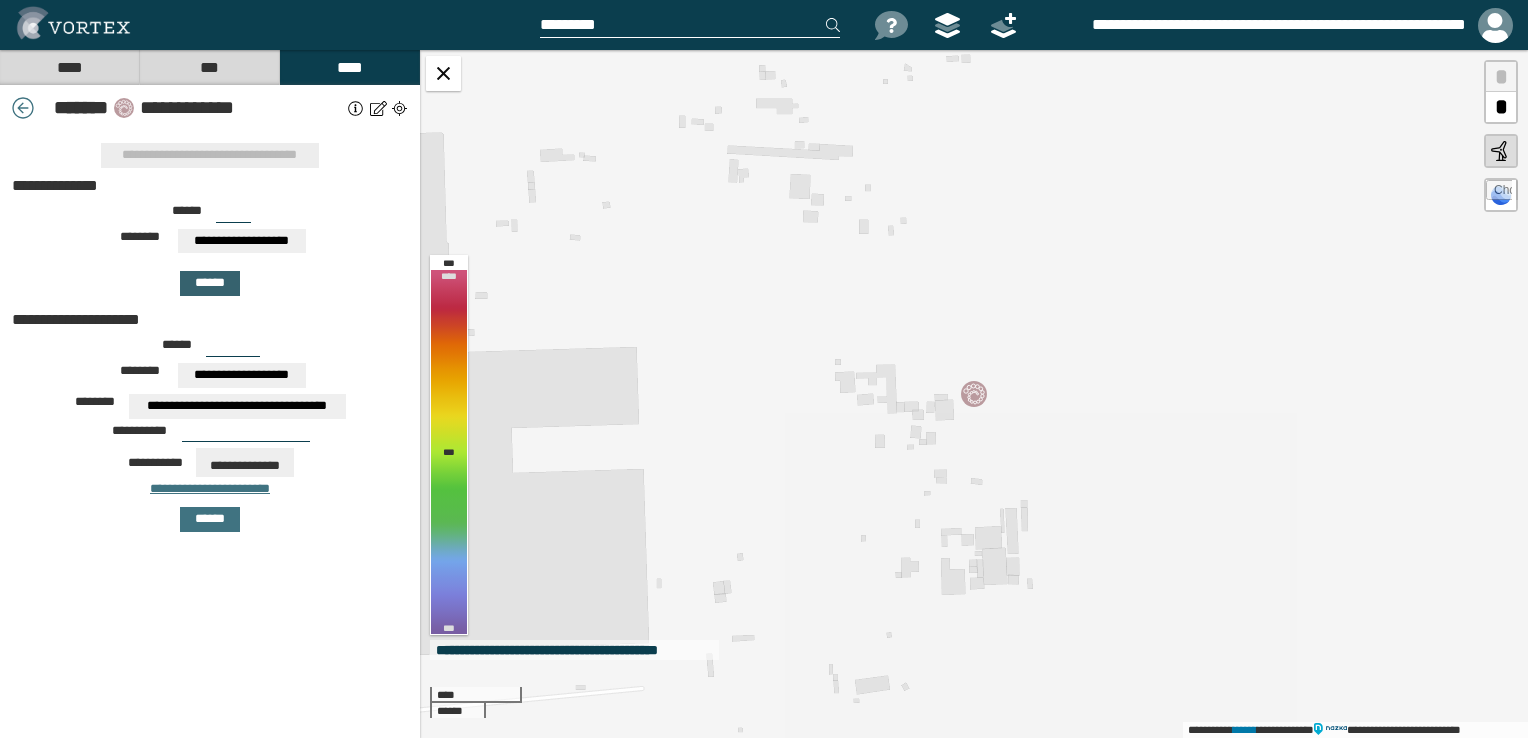 click on "******" at bounding box center (210, 283) 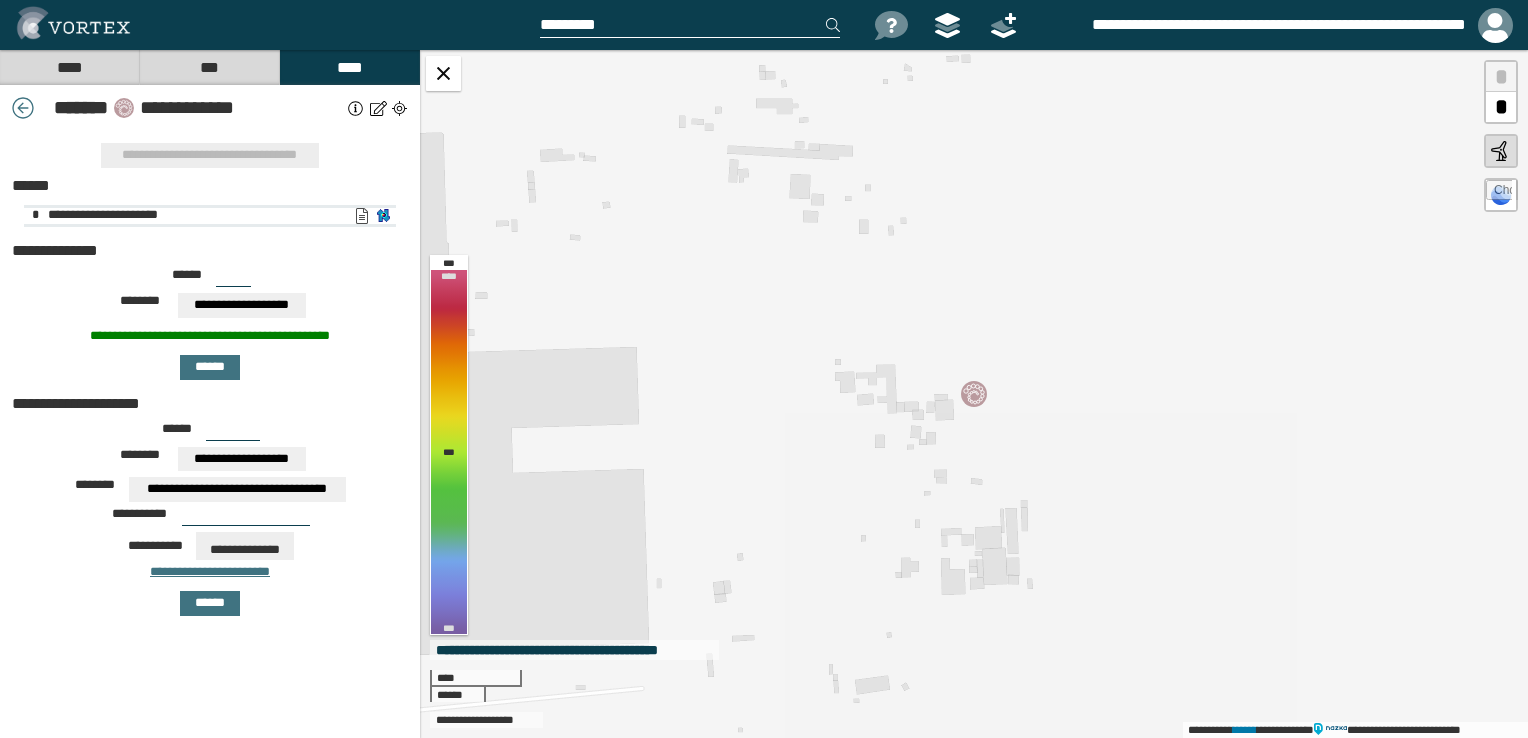 click on "**********" at bounding box center (361, 216) 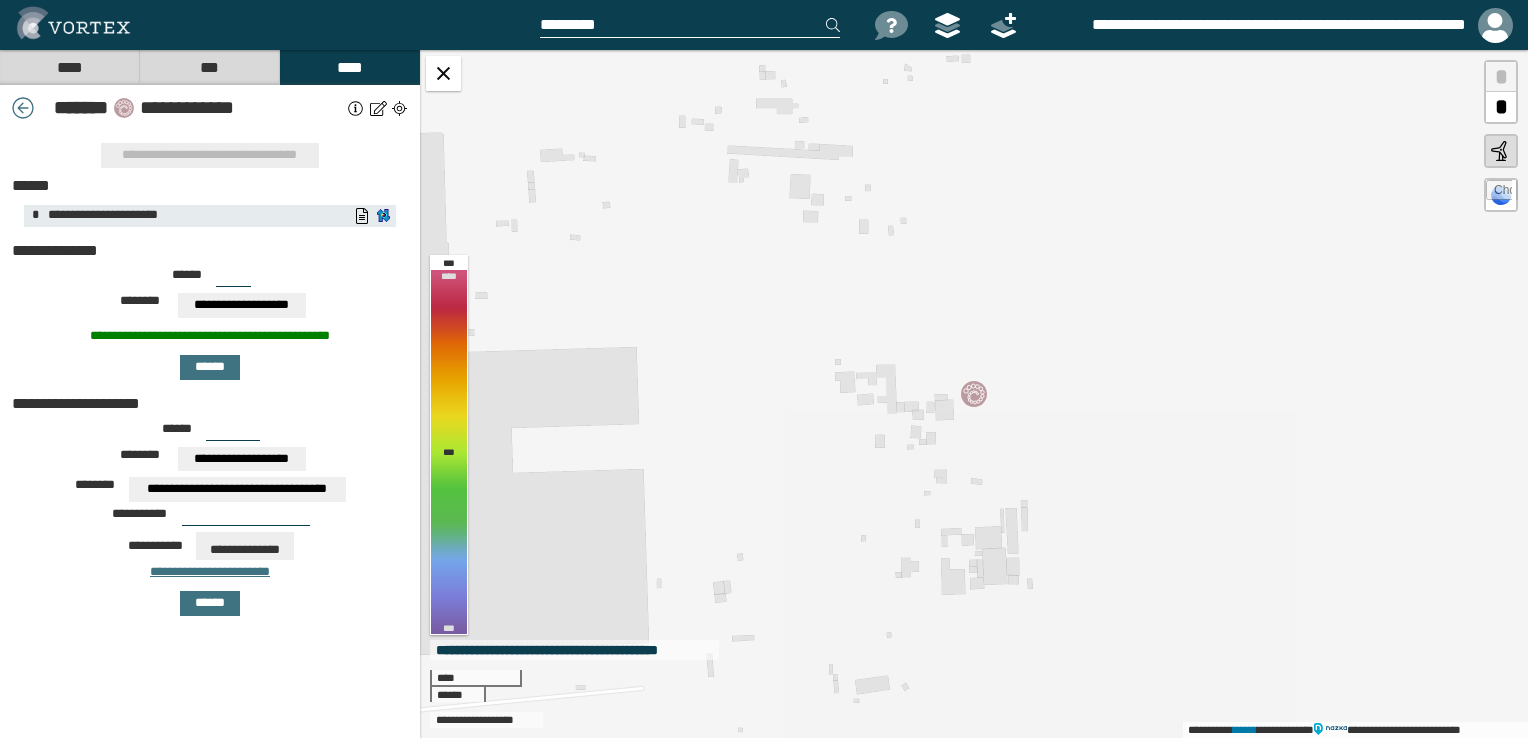 drag, startPoint x: 812, startPoint y: 397, endPoint x: 812, endPoint y: 408, distance: 11 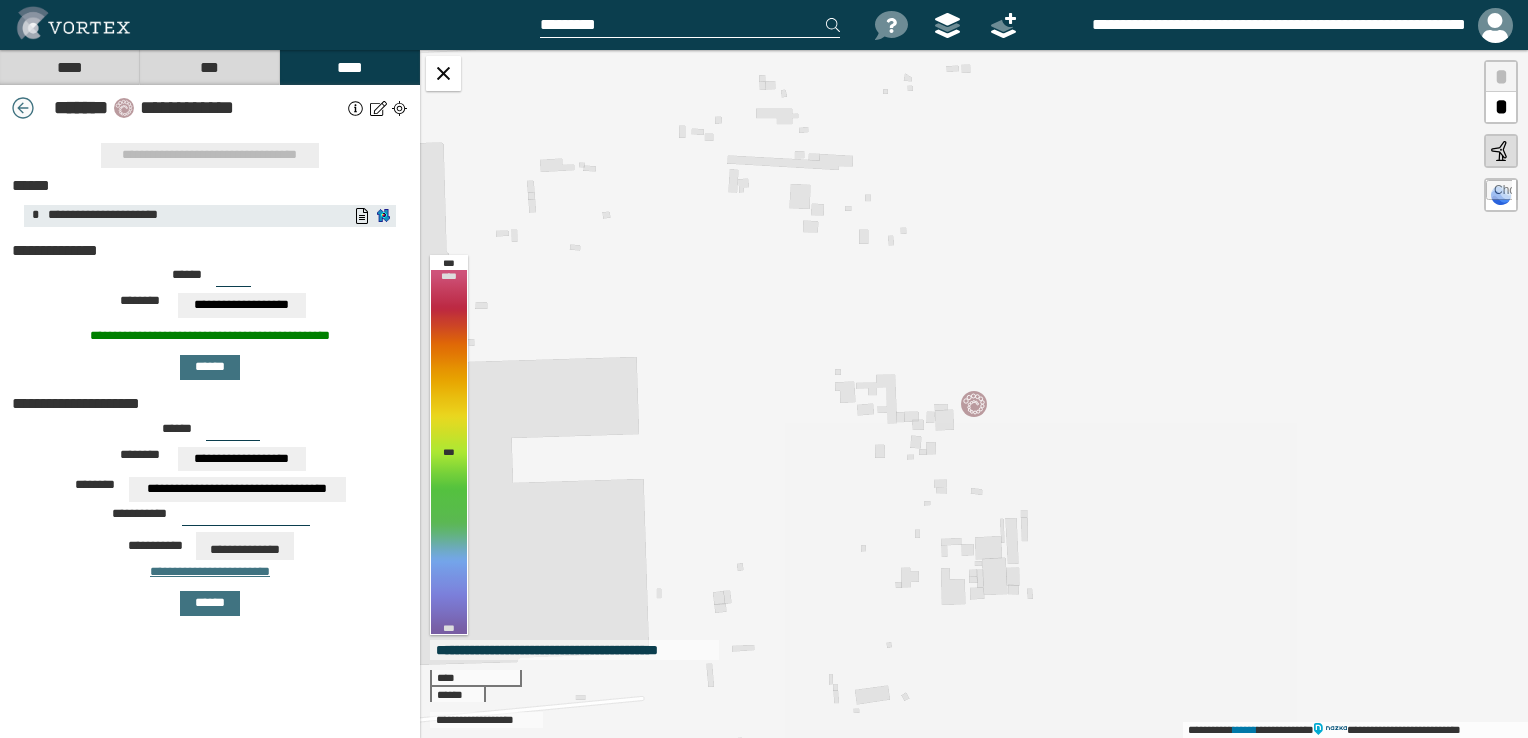 click at bounding box center (23, 108) 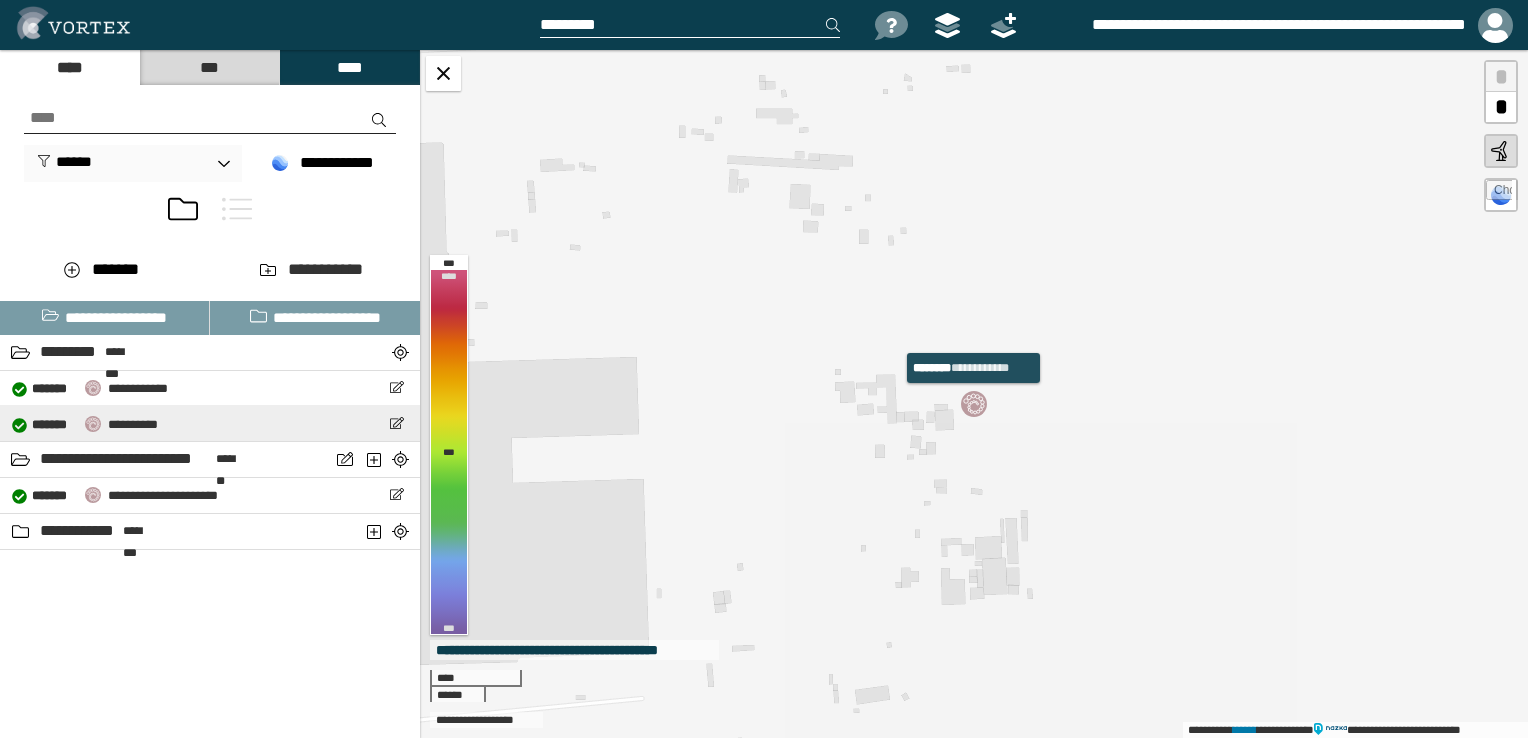 click on "**********" at bounding box center (133, 424) 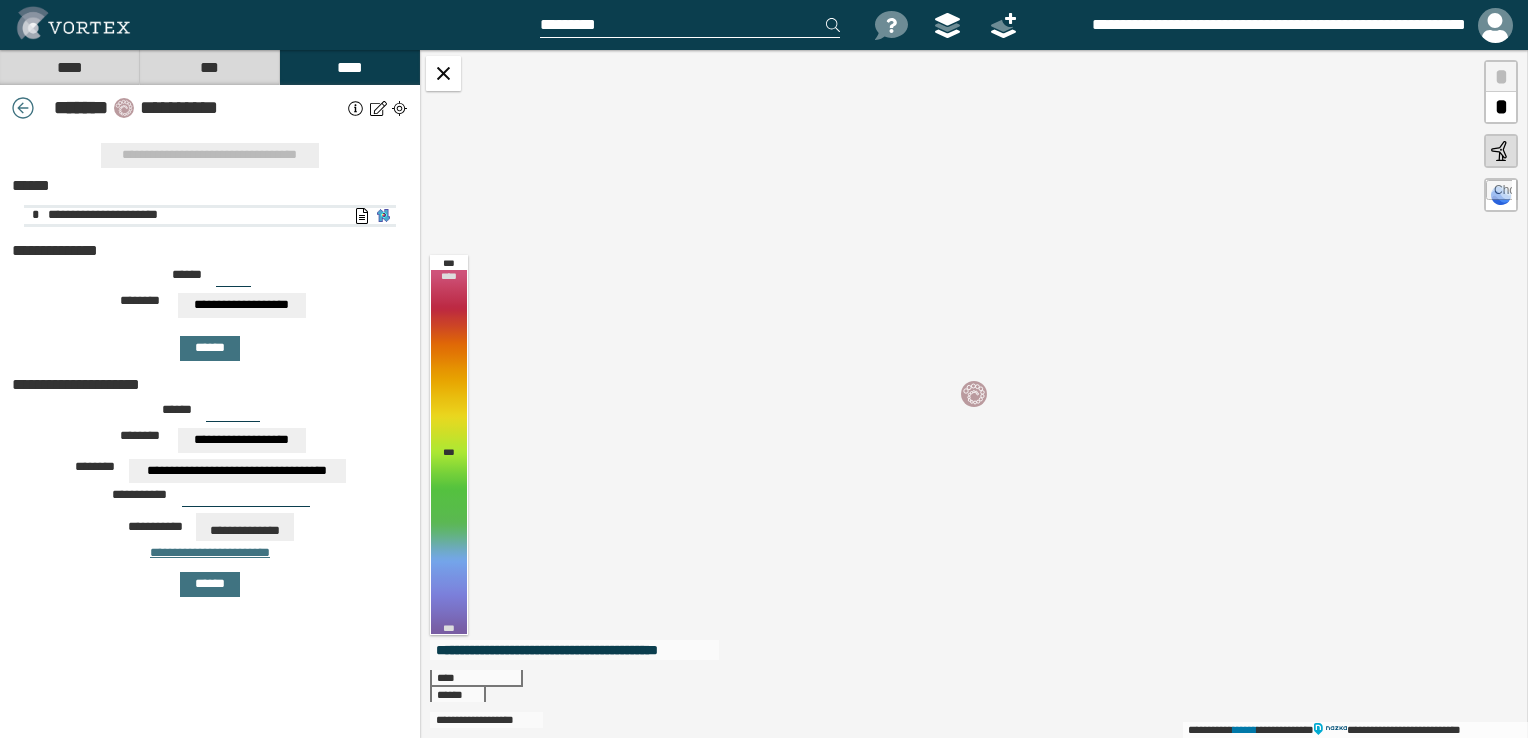 click on "**********" at bounding box center (383, 216) 